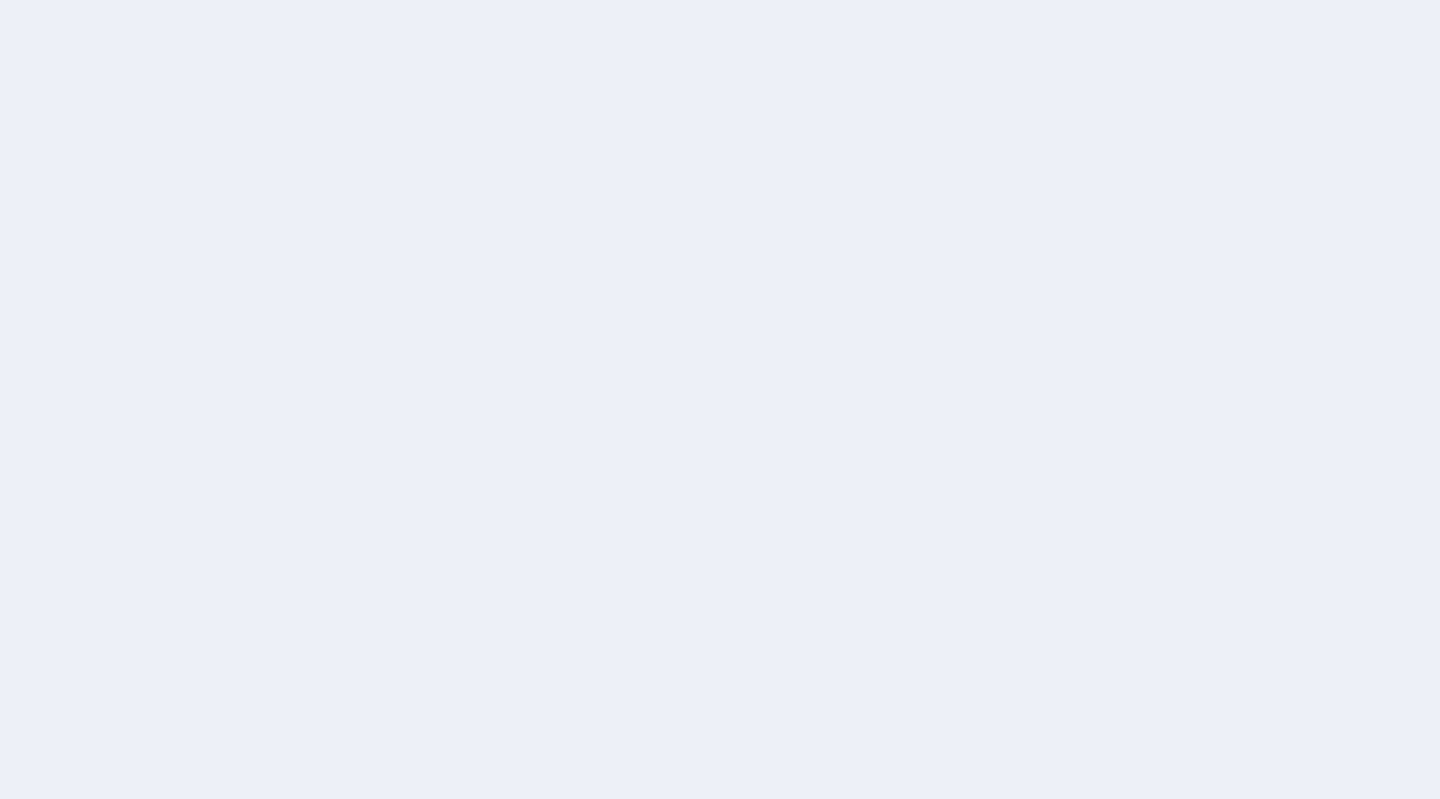 scroll, scrollTop: 0, scrollLeft: 0, axis: both 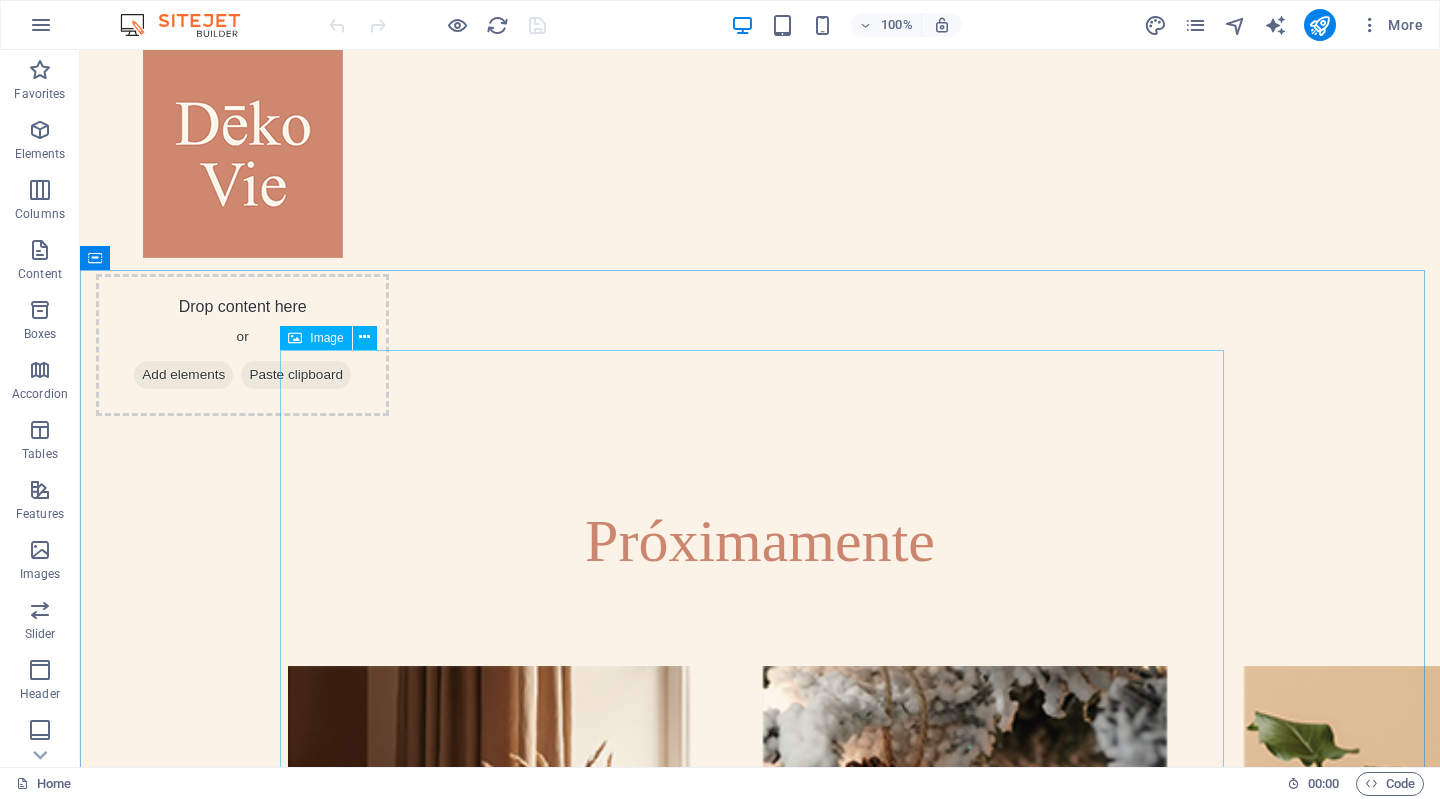 click on "Image" at bounding box center [326, 338] 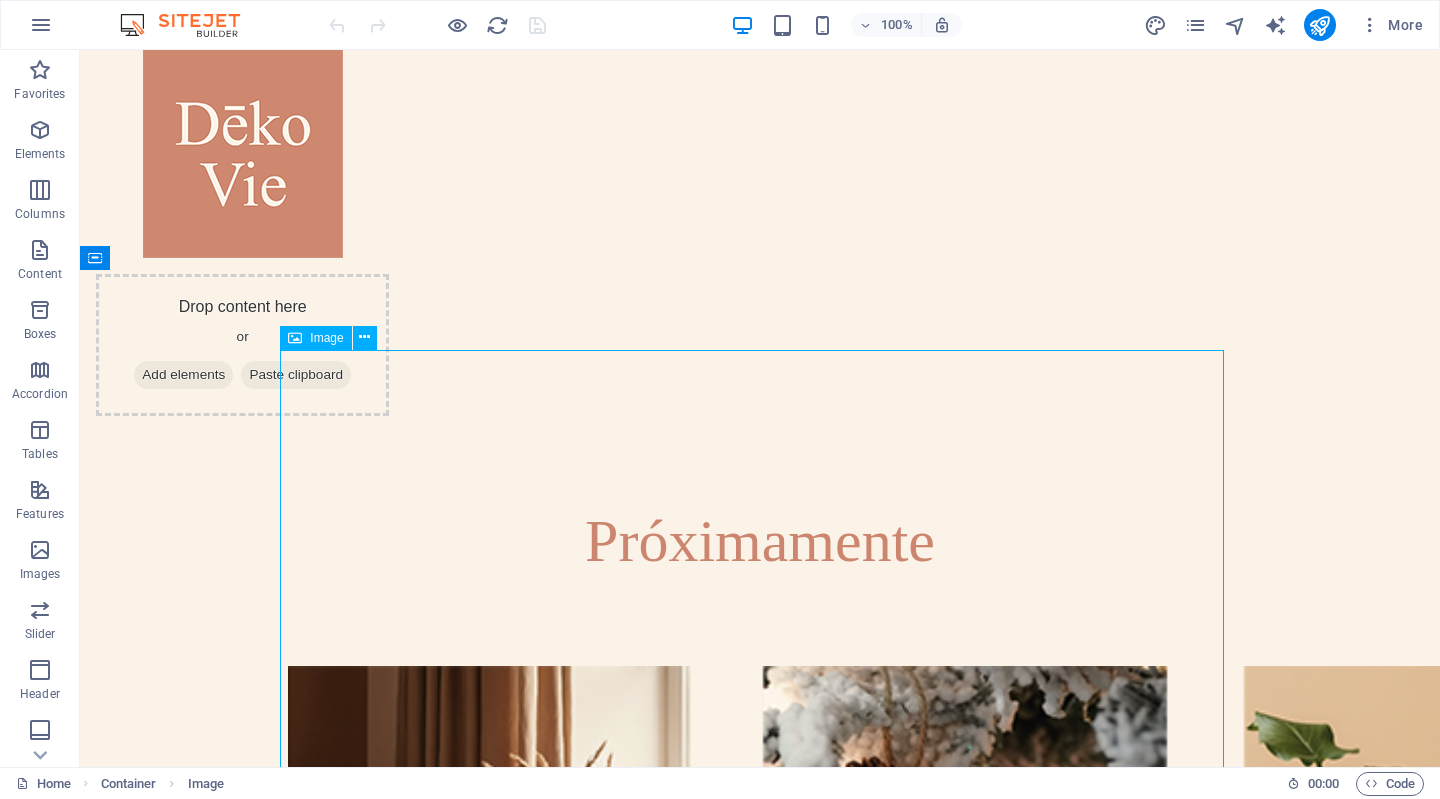 click on "Image" at bounding box center [326, 338] 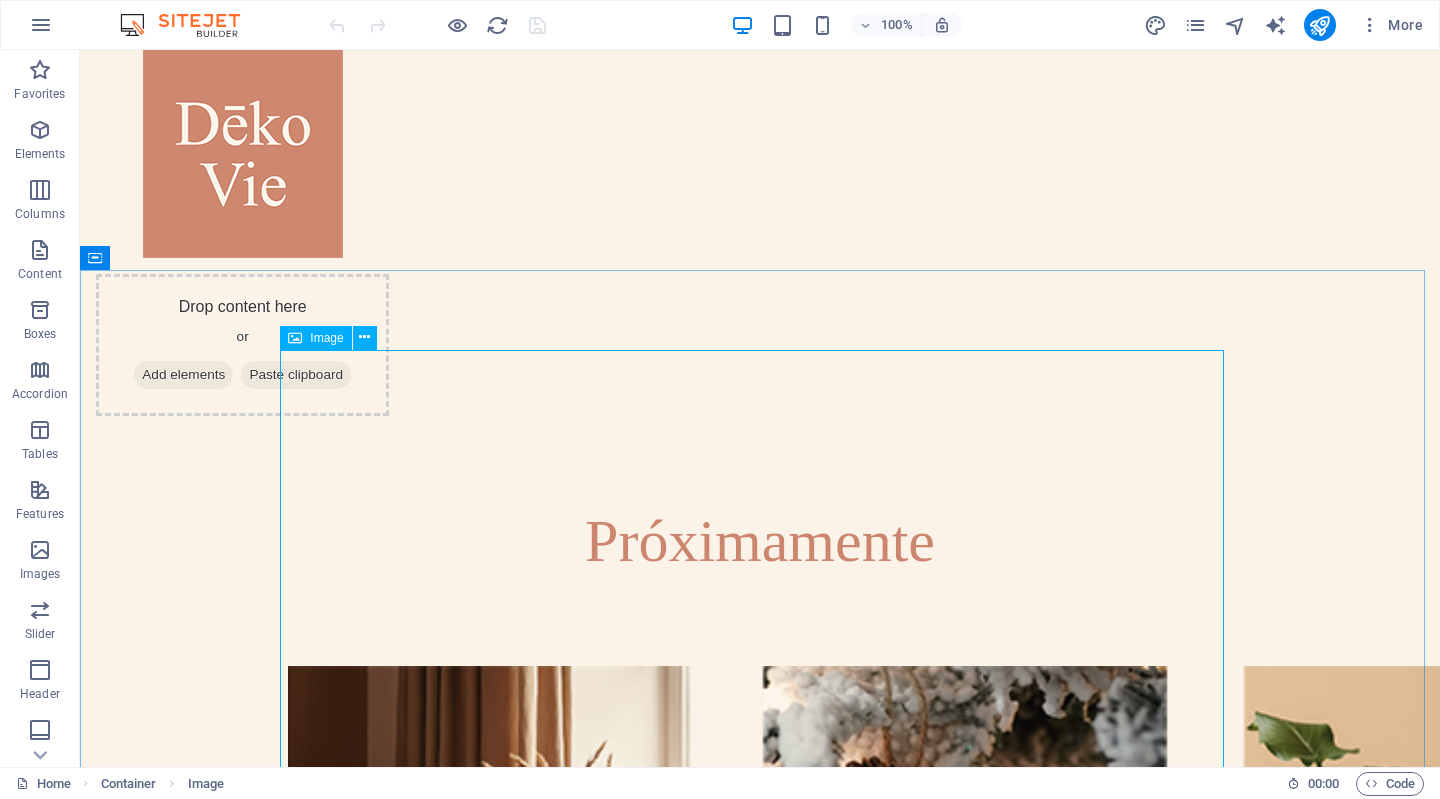 click on "Image" at bounding box center [326, 338] 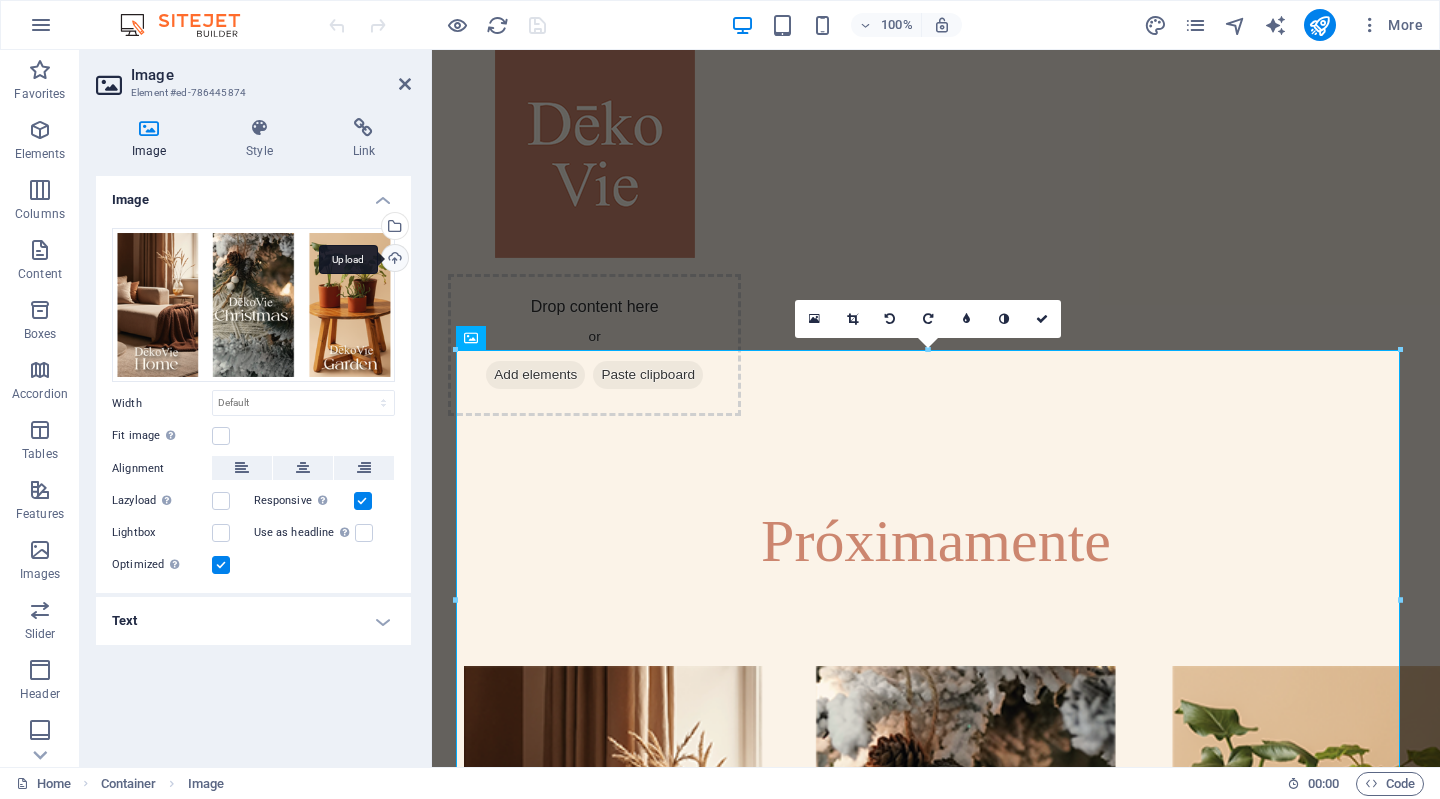 click on "Upload" at bounding box center [393, 260] 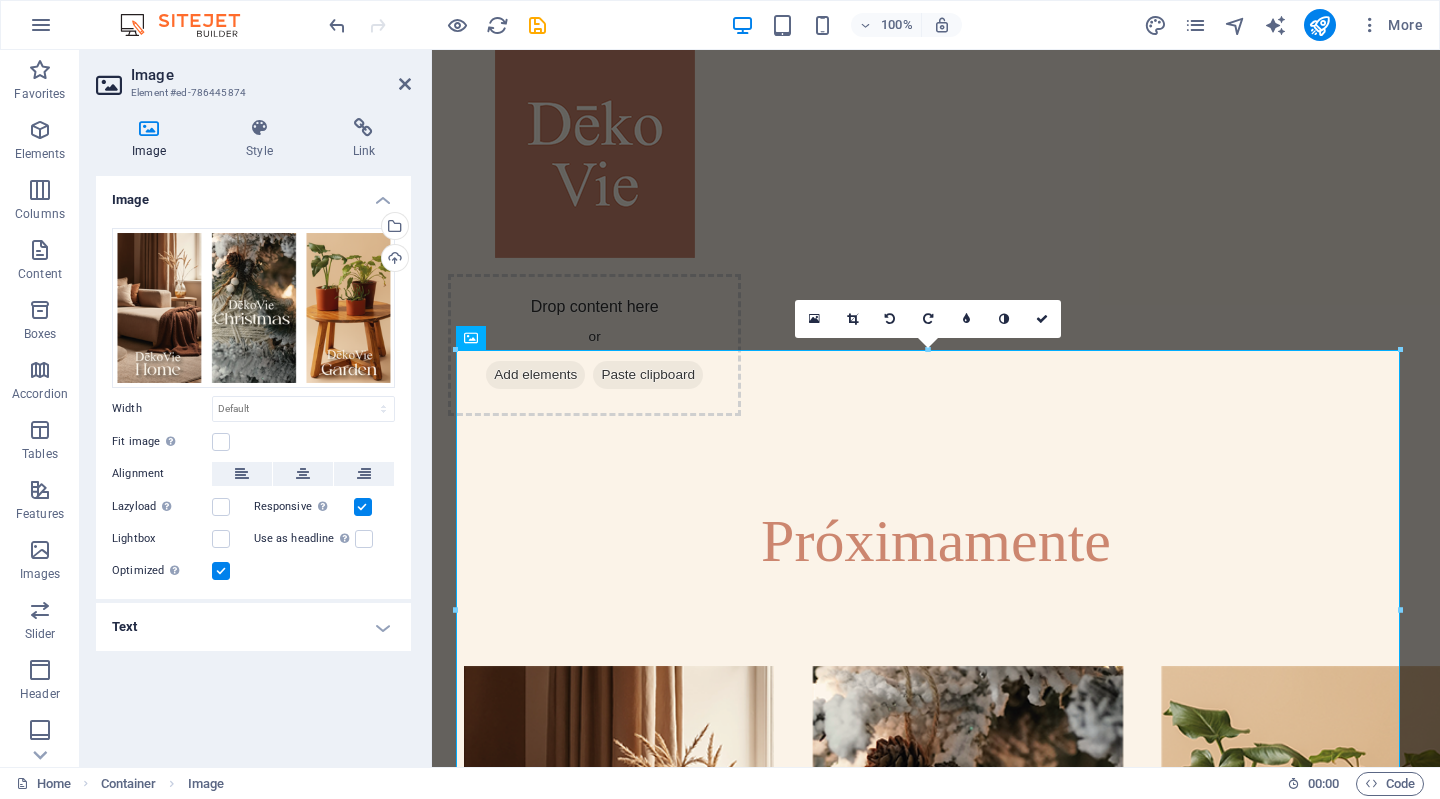 click on "Image Drag files here, click to choose files or select files from Files or our free stock photos & videos Select files from the file manager, stock photos, or upload file(s) Upload Width Default auto px rem % em vh vw Fit image Automatically fit image to a fixed width and height Height Default auto px Alignment Lazyload Loading images after the page loads improves page speed. Responsive Automatically load retina image and smartphone optimized sizes. Lightbox Use as headline The image will be wrapped in an H1 headline tag. Useful for giving alternative text the weight of an H1 headline, e.g. for the logo. Leave unchecked if uncertain. Optimized Images are compressed to improve page speed. Position Direction Custom X offset 50 px rem % vh vw Y offset 50 px rem % vh vw Text Float No float Image left Image right Determine how text should behave around the image. Text Alternative text Image caption Paragraph Format Normal Heading 1 Heading 2 Heading 3 Heading 4 Heading 5 Heading 6 Code Font Family Arial Georgia 8" at bounding box center (253, 463) 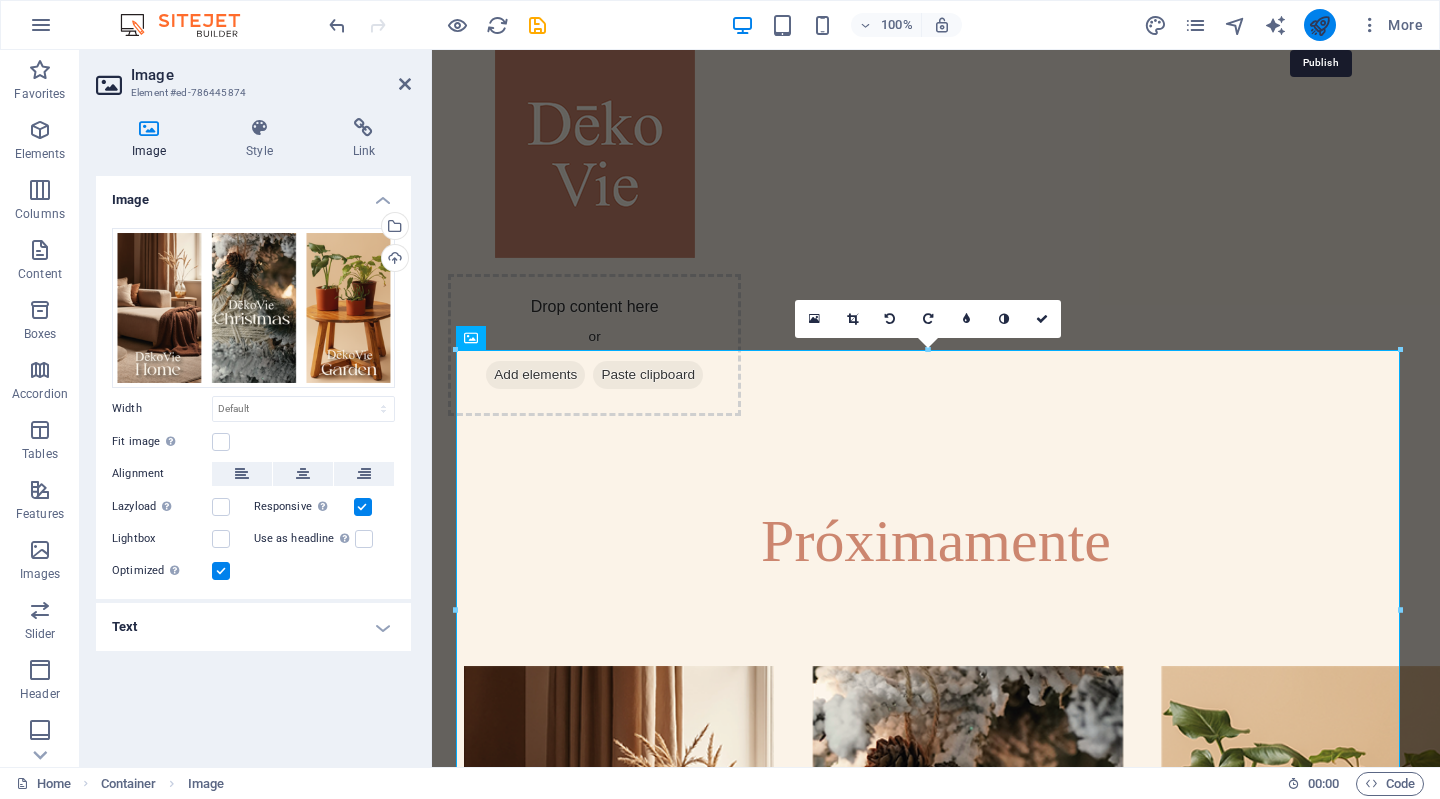 click at bounding box center [1319, 25] 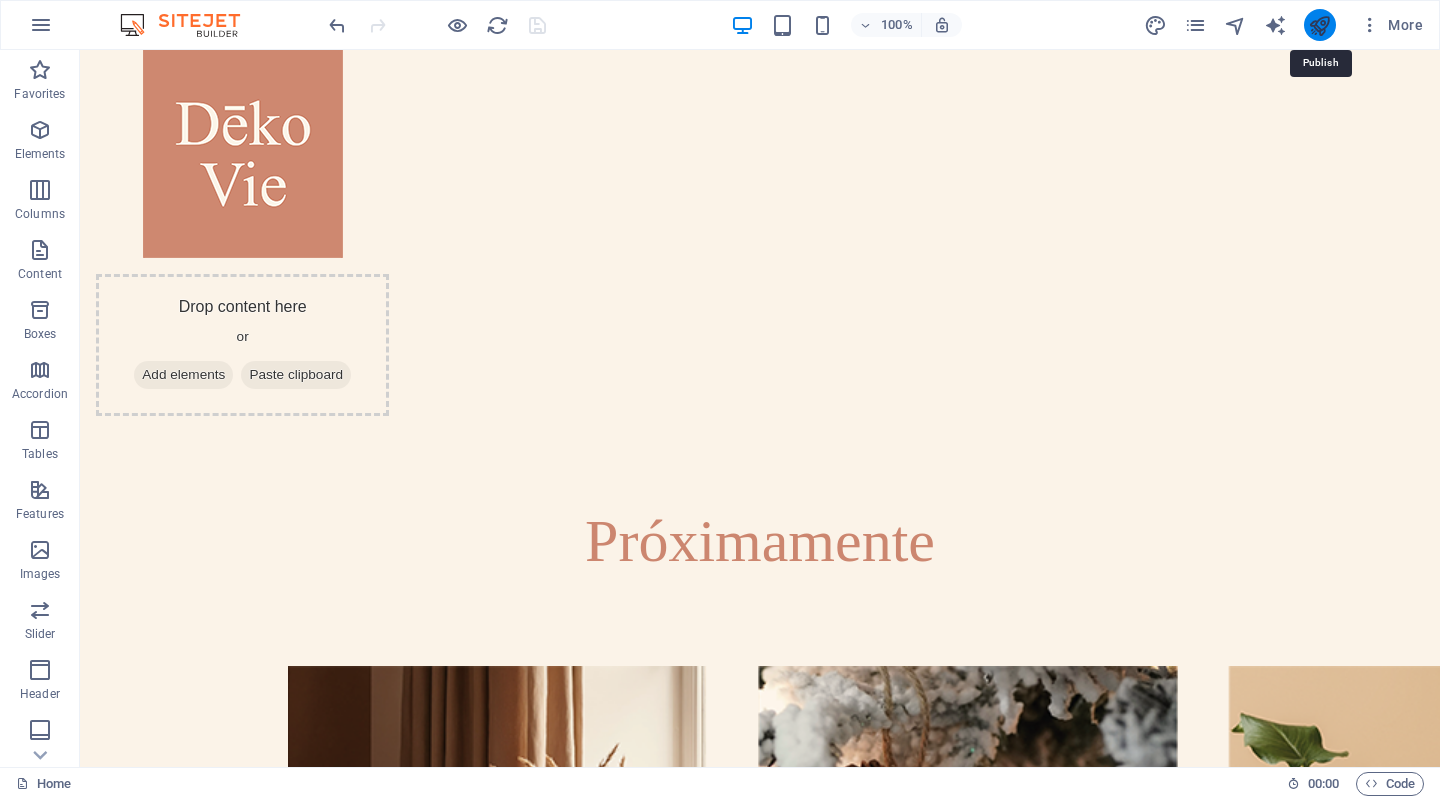 click at bounding box center (1319, 25) 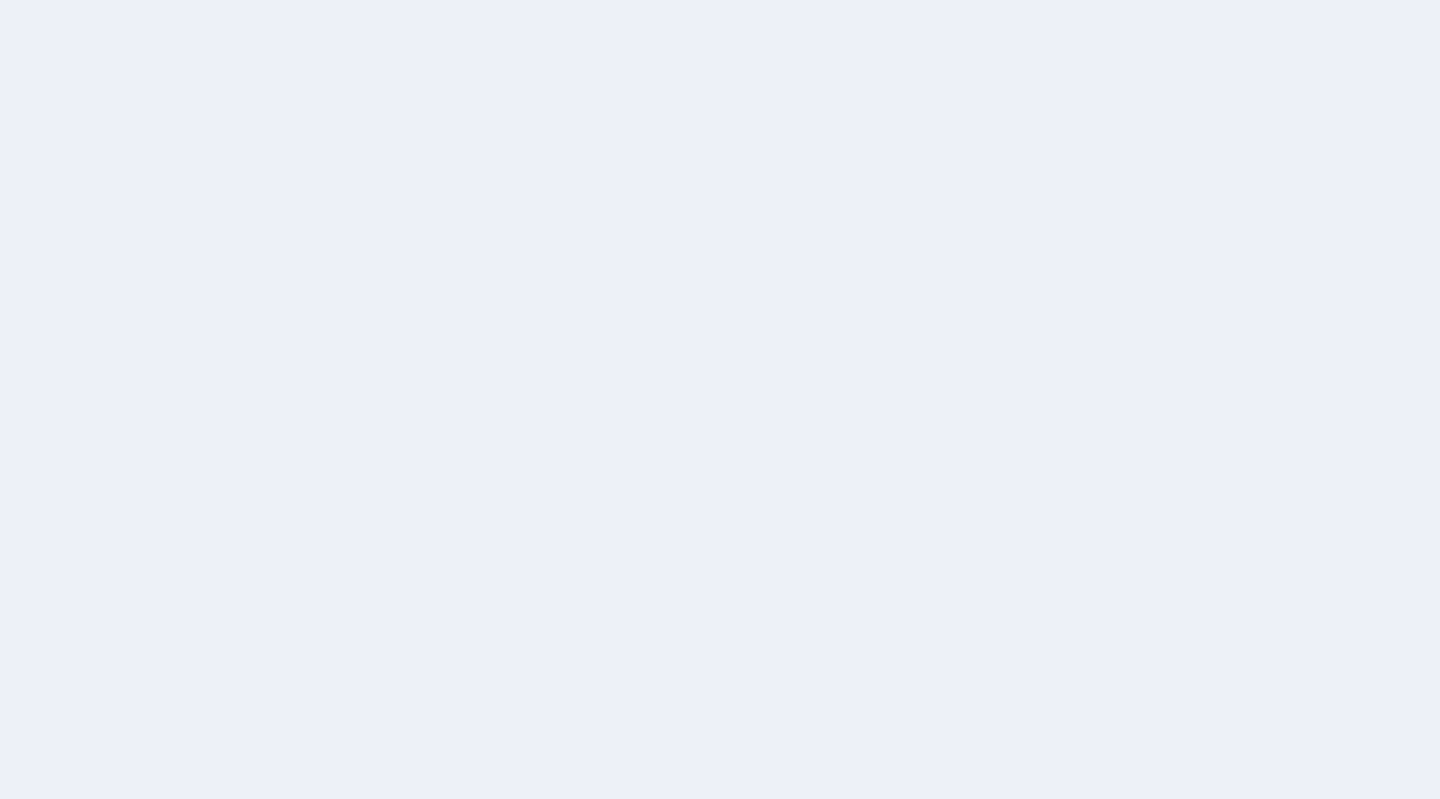 scroll, scrollTop: 0, scrollLeft: 0, axis: both 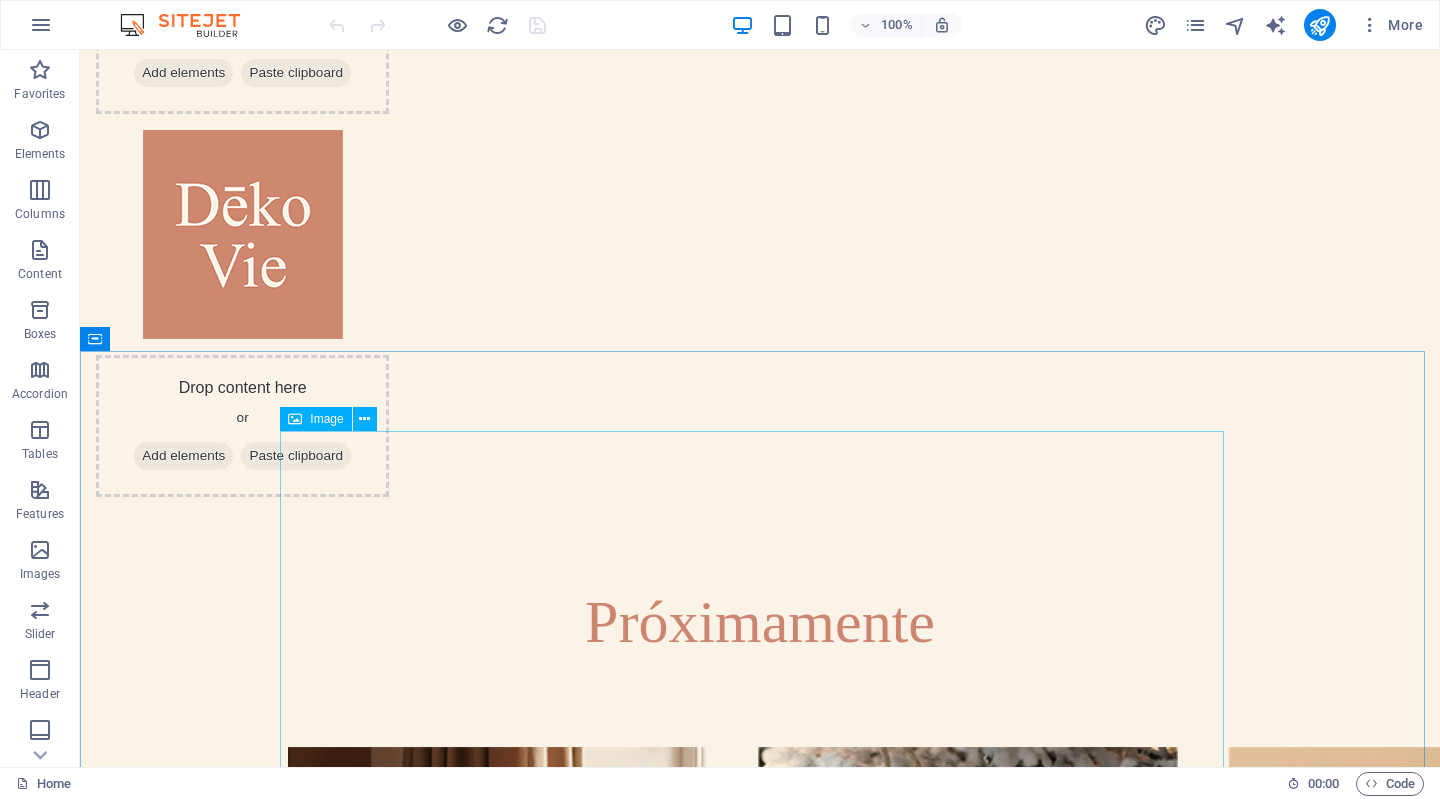 click on "Image" at bounding box center (326, 419) 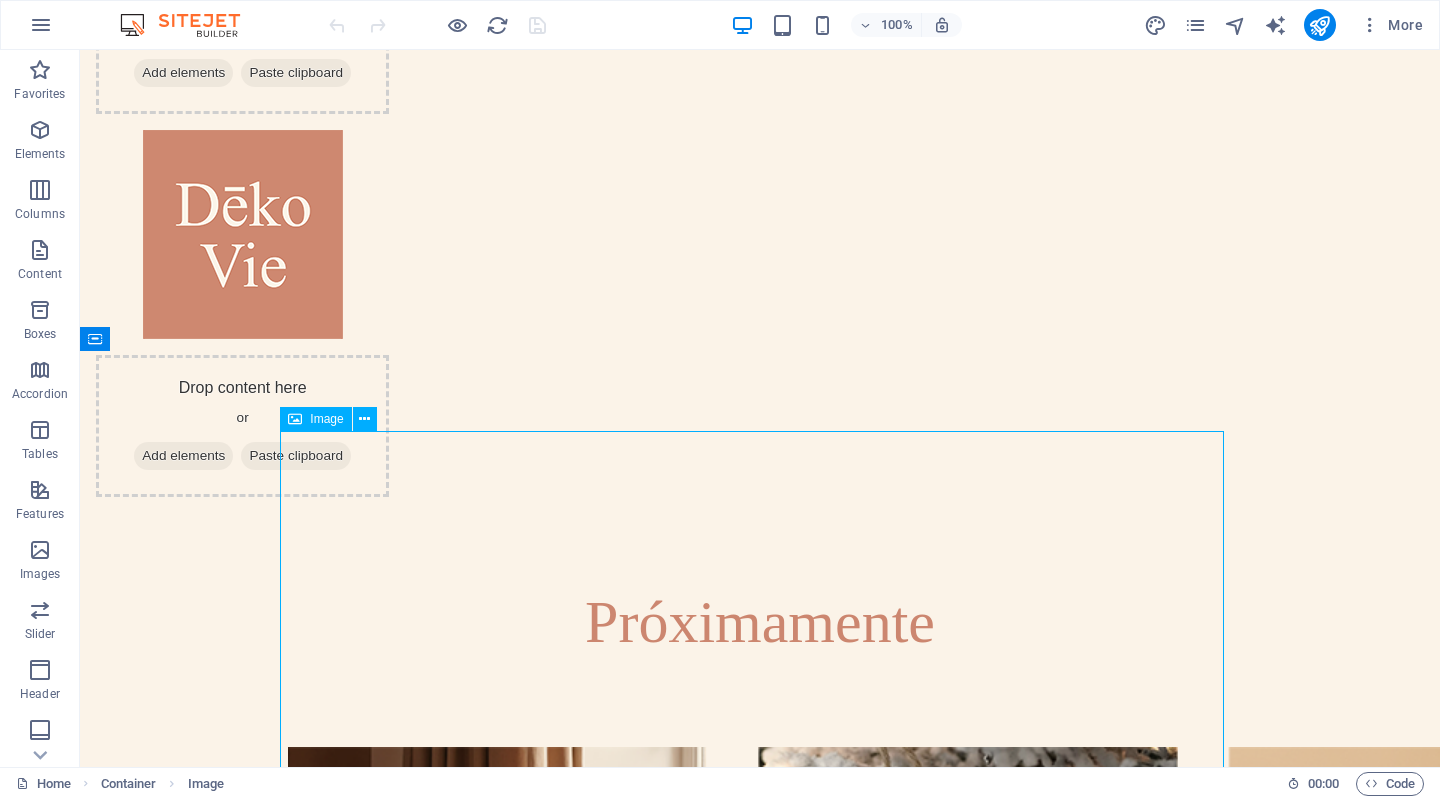 click on "Image" at bounding box center (326, 419) 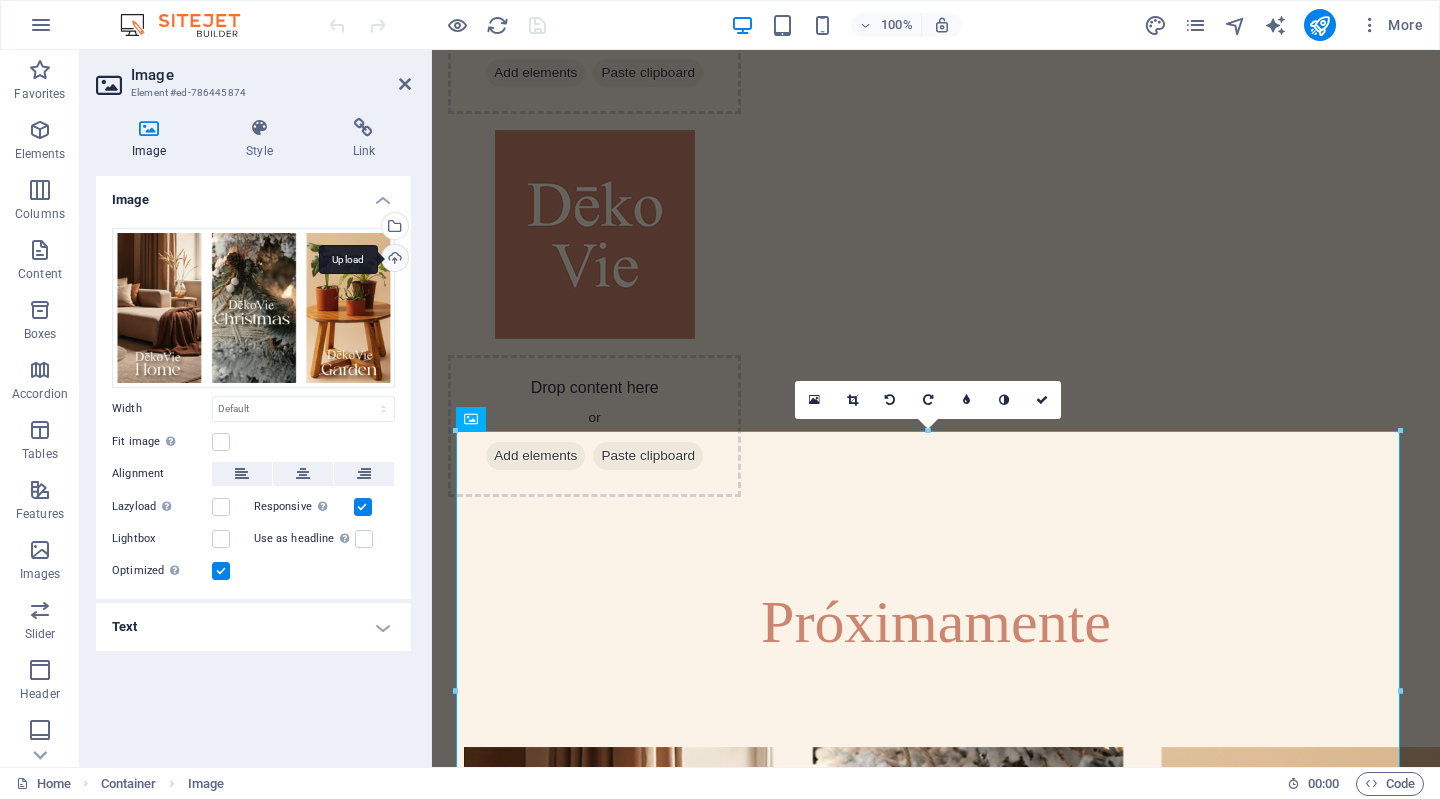 click on "Upload" at bounding box center [393, 260] 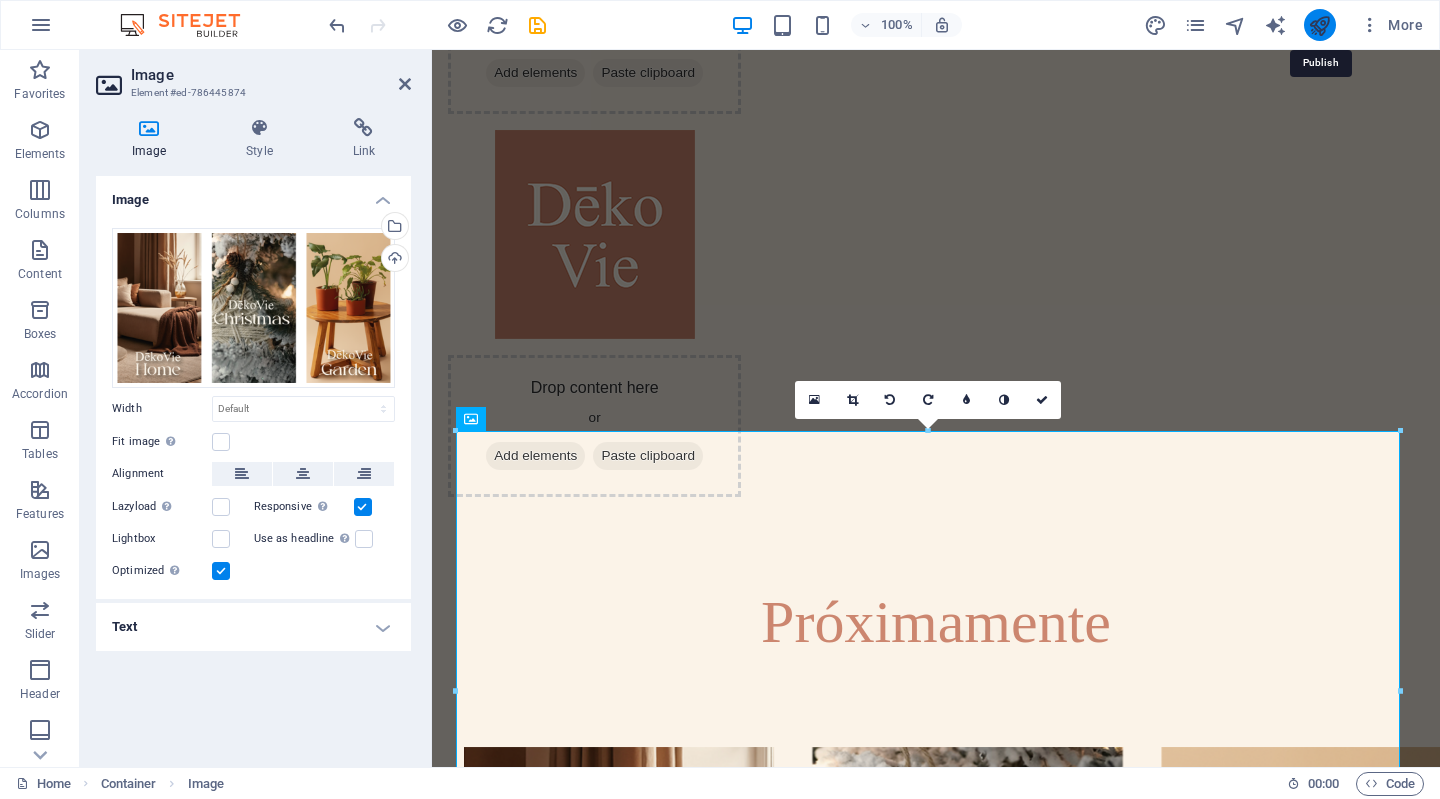 click at bounding box center [1319, 25] 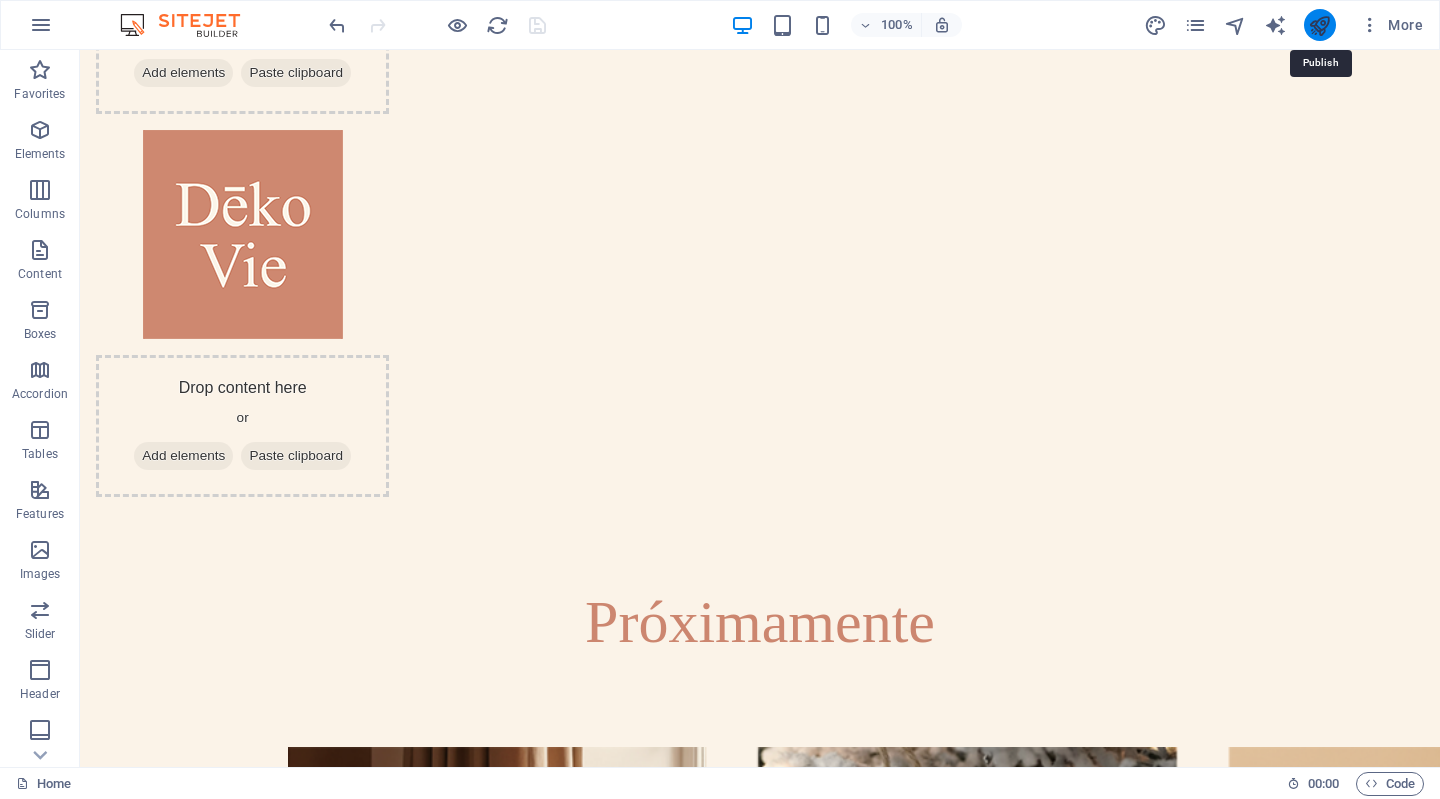 click at bounding box center [1319, 25] 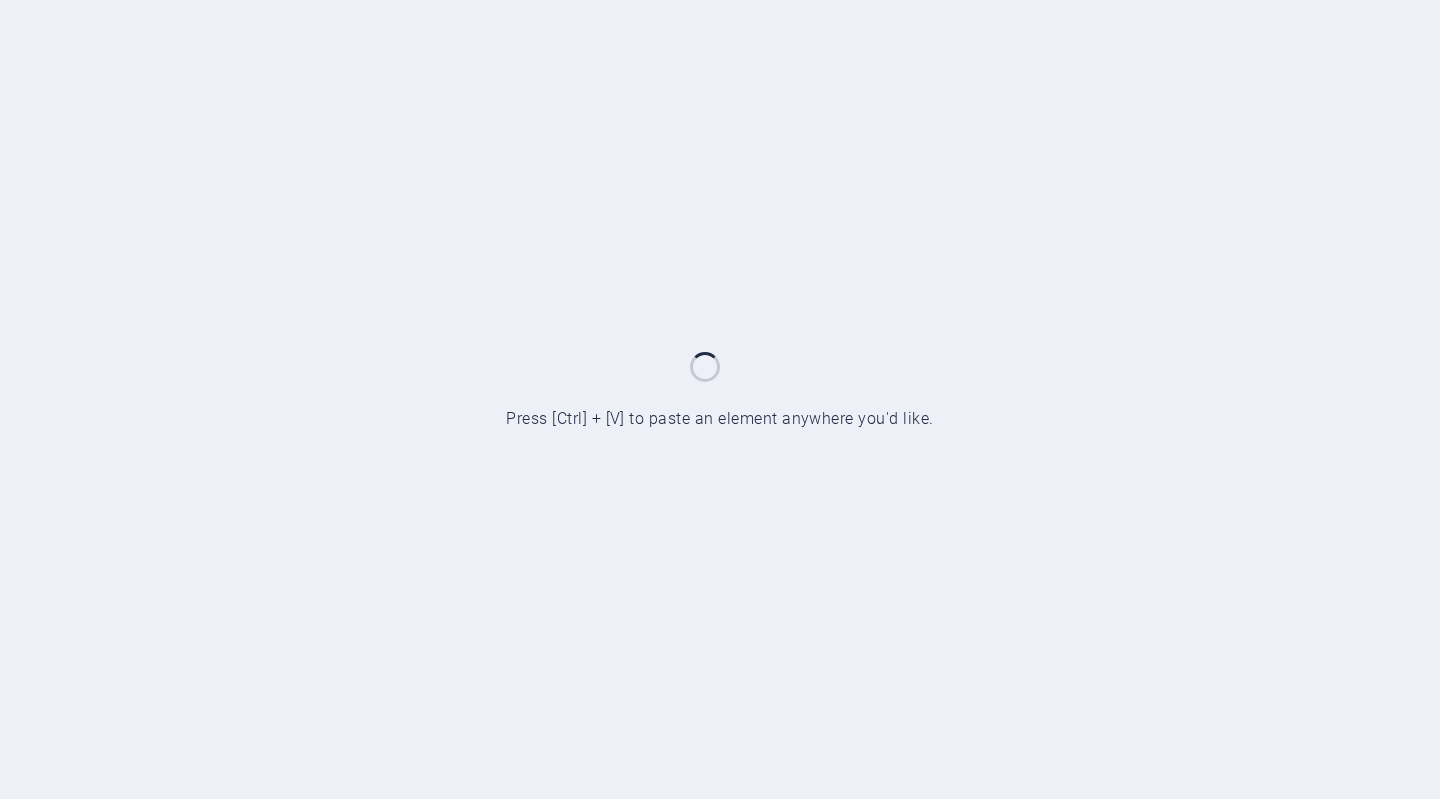 scroll, scrollTop: 0, scrollLeft: 0, axis: both 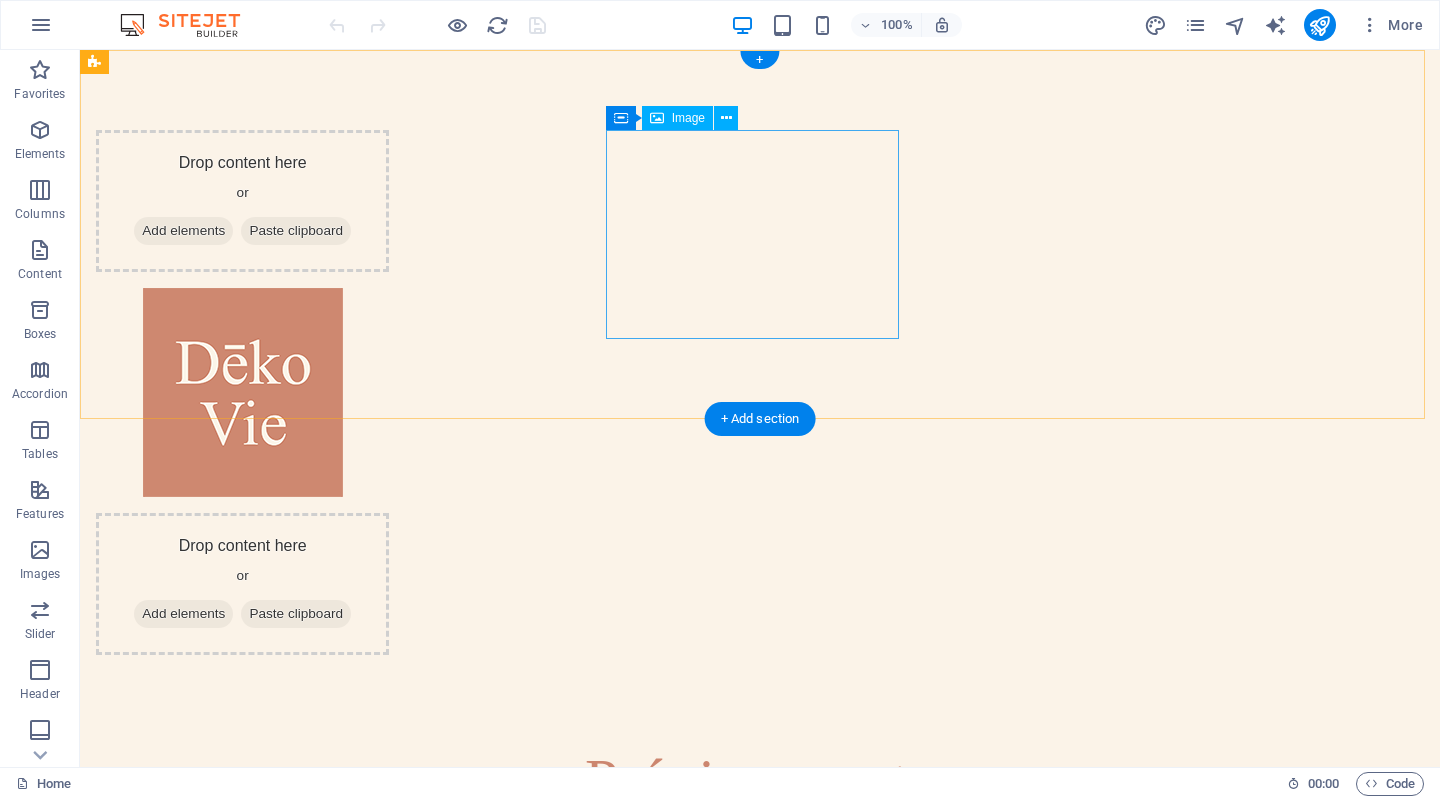 click at bounding box center (242, 392) 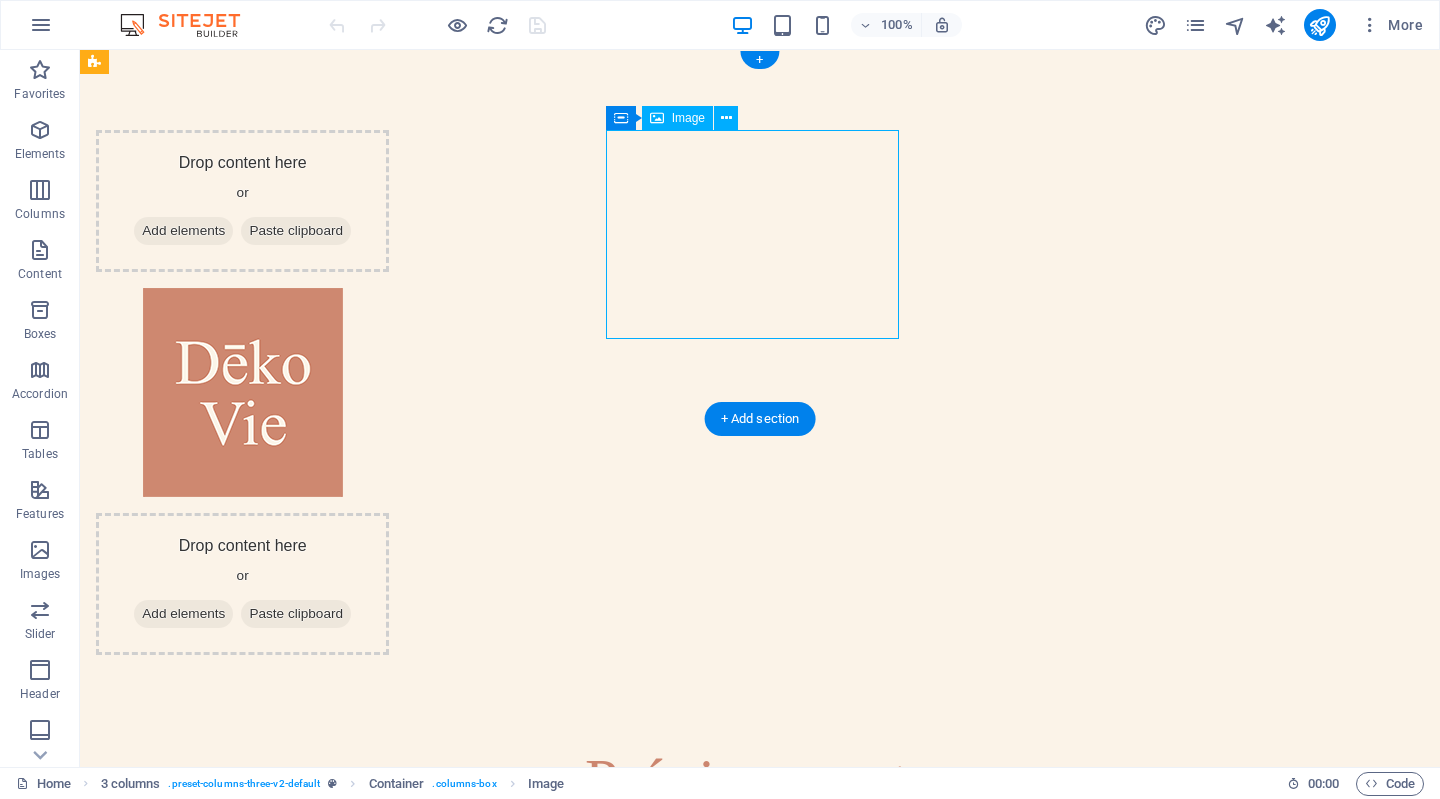 click at bounding box center (242, 392) 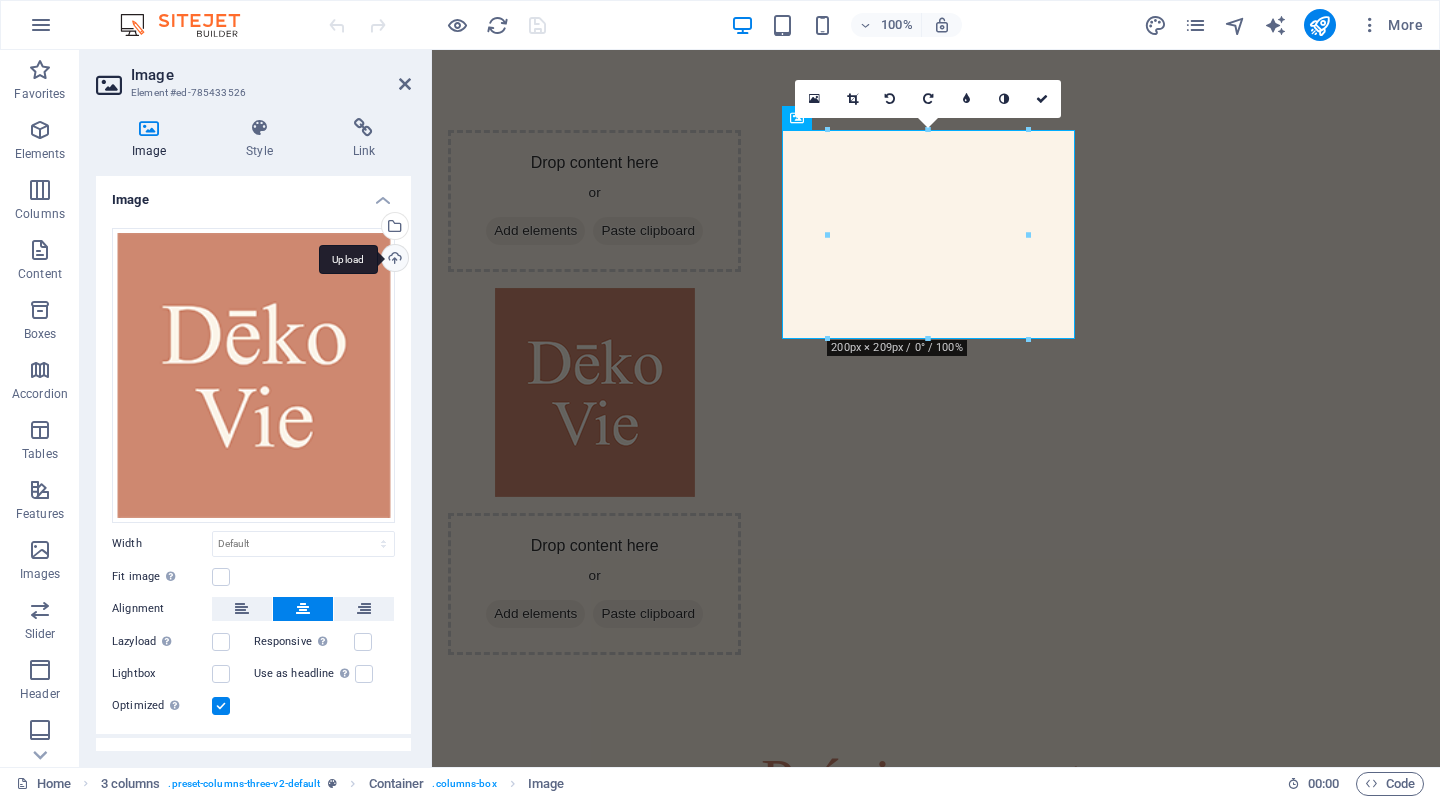 click on "Upload" at bounding box center [393, 260] 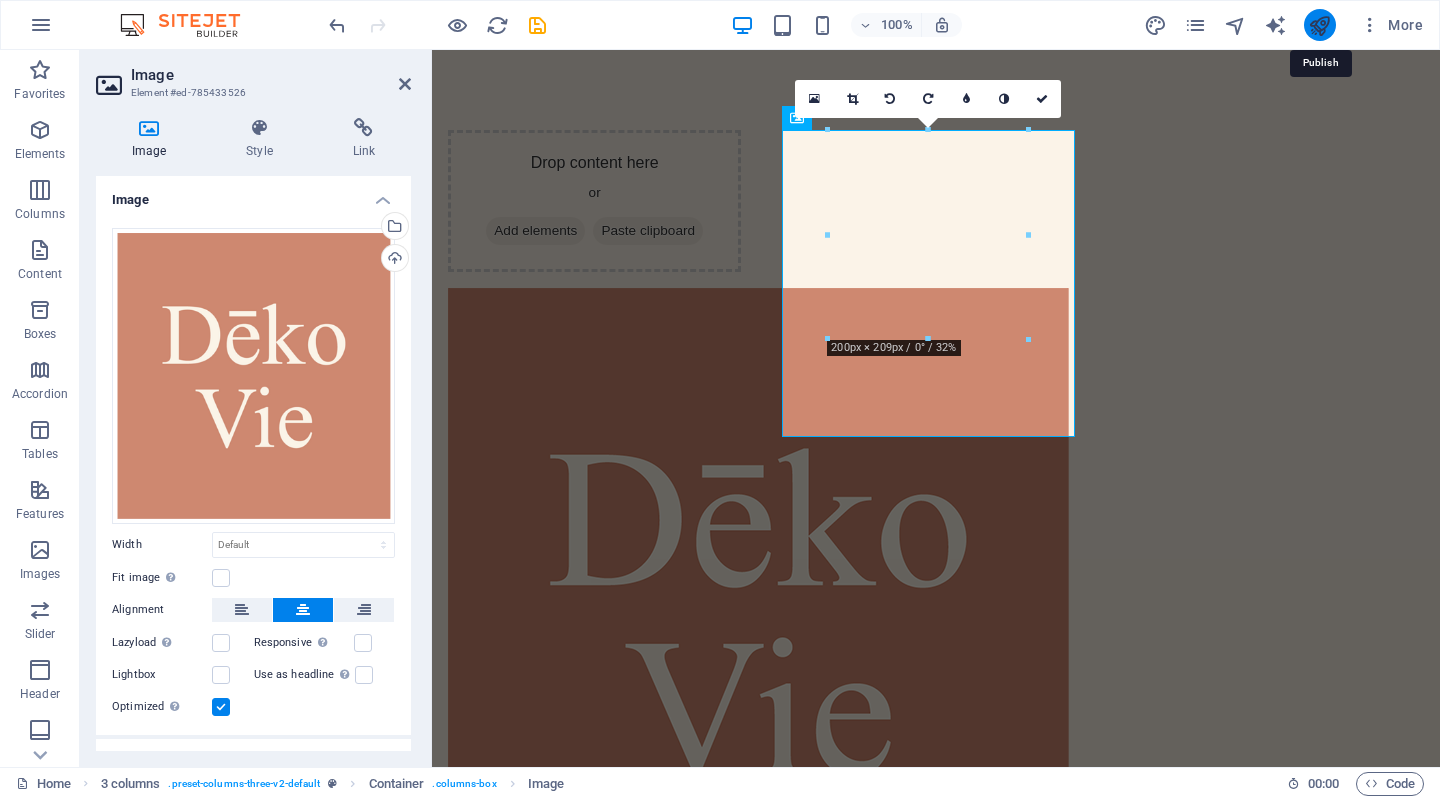 click at bounding box center [1319, 25] 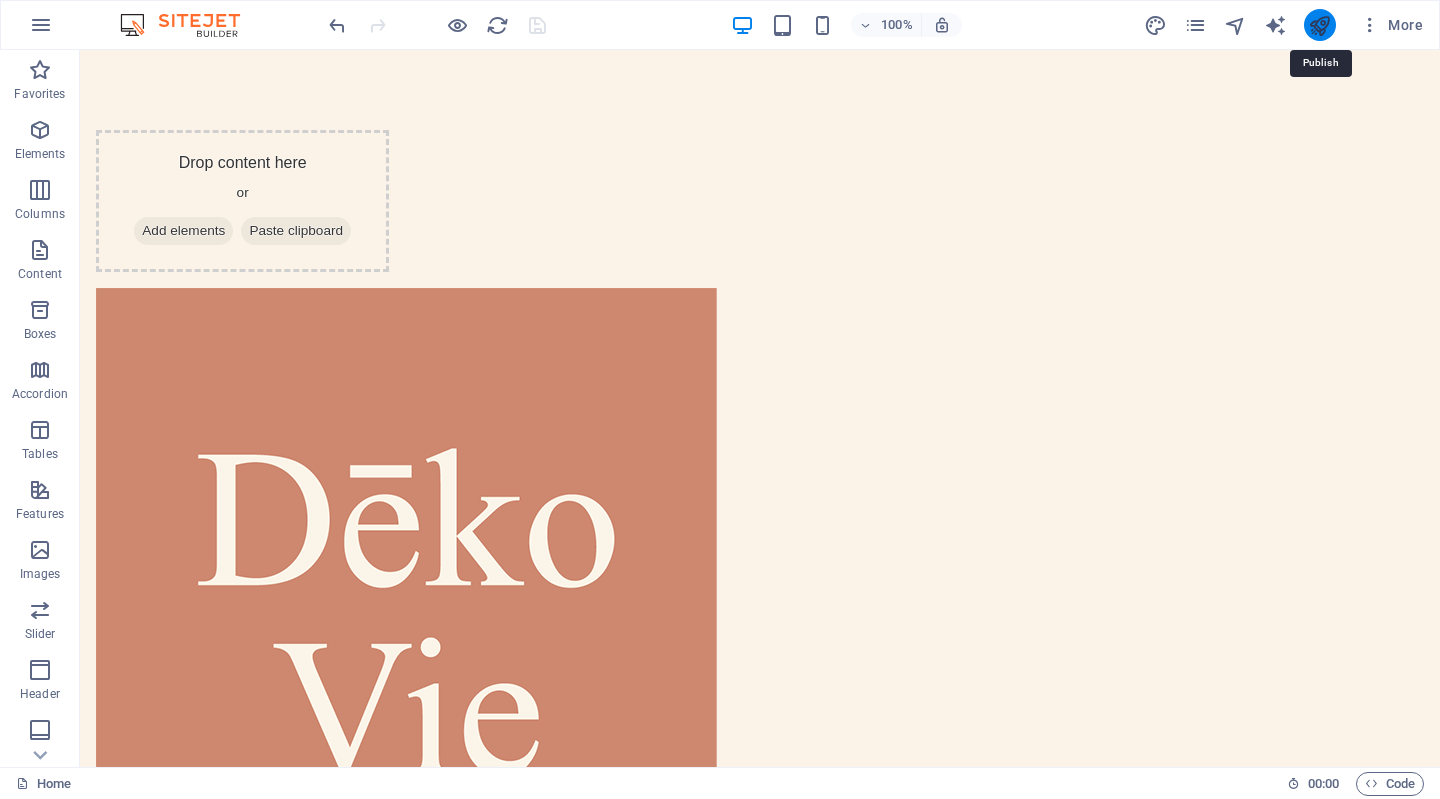 click at bounding box center (1319, 25) 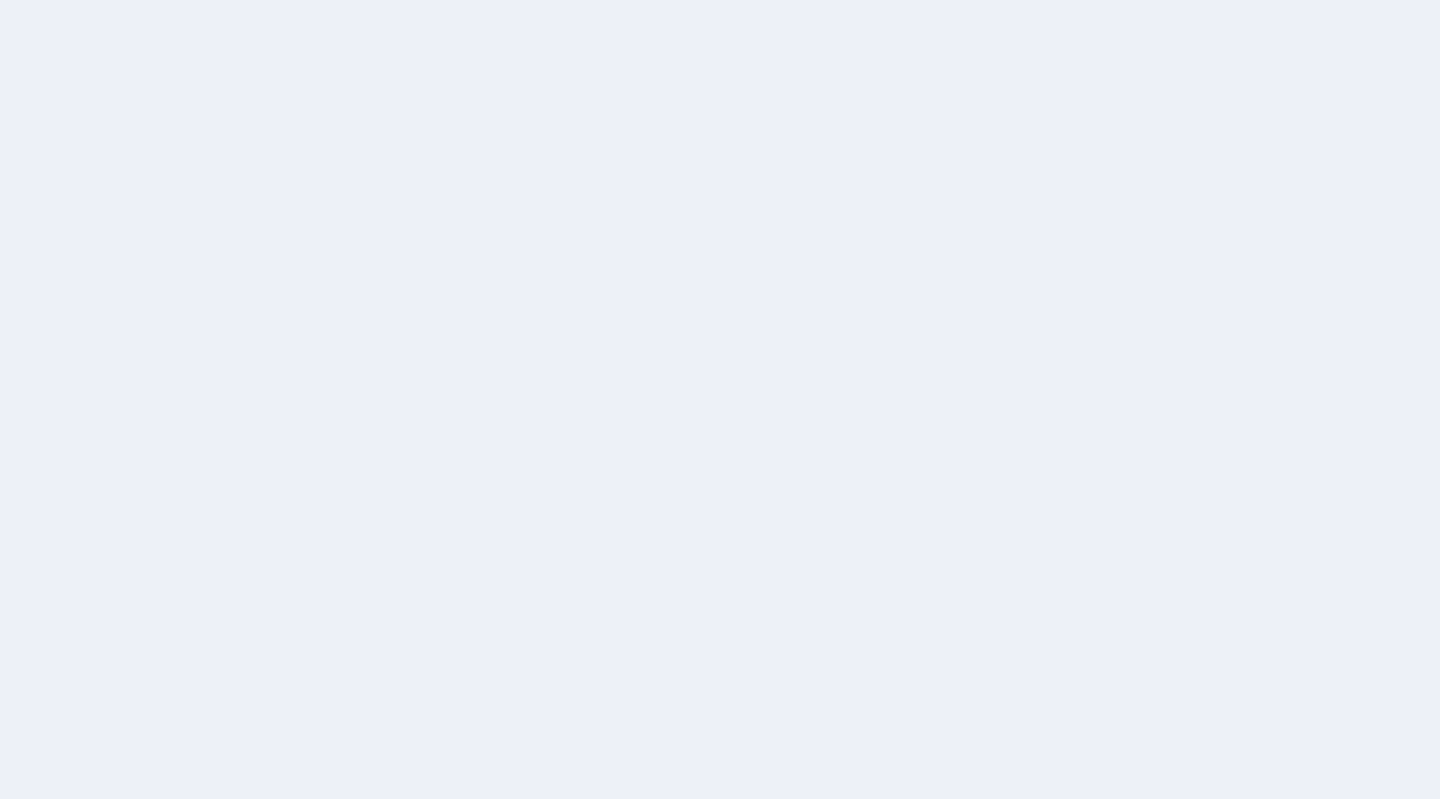 scroll, scrollTop: 0, scrollLeft: 0, axis: both 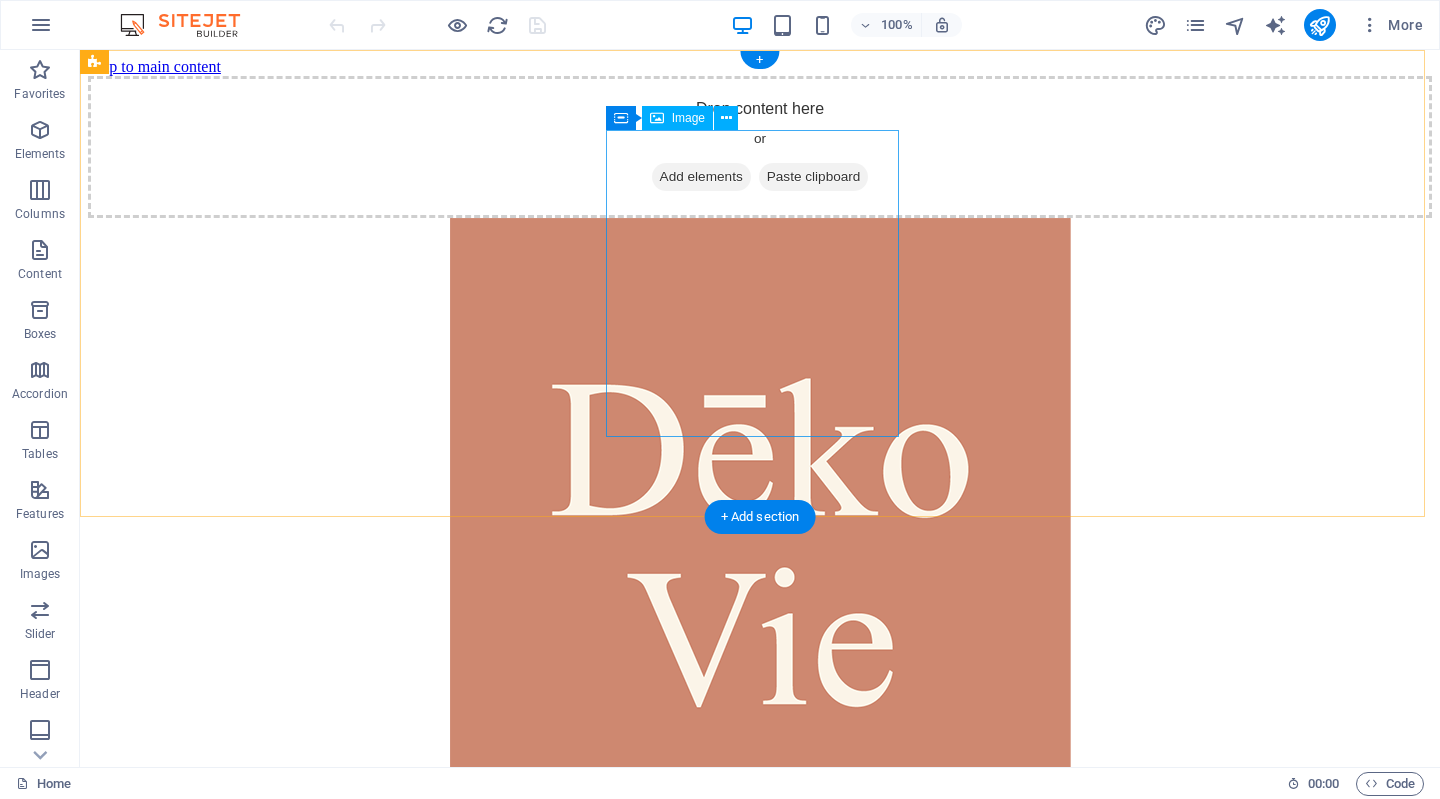 click at bounding box center (760, 545) 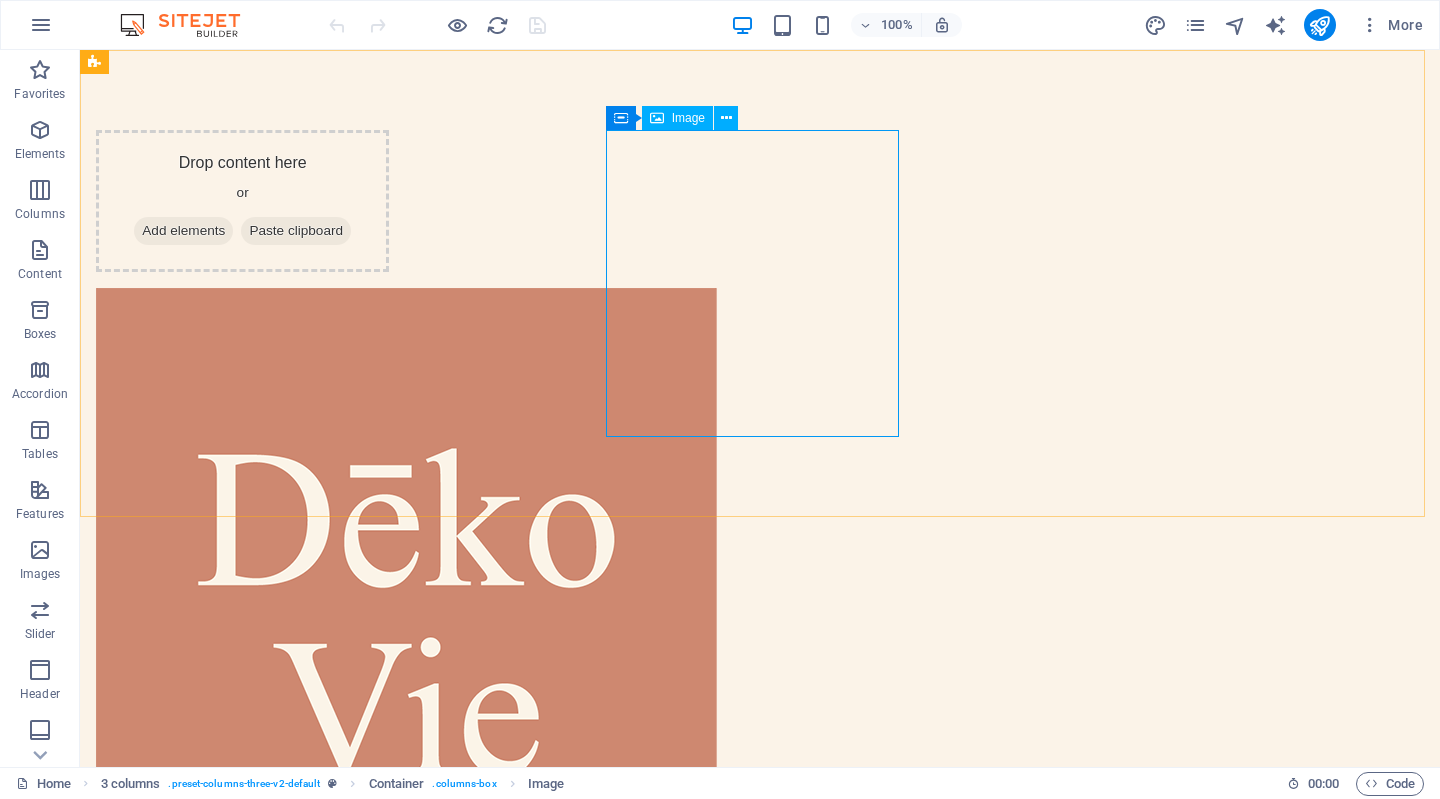 click on "Image" at bounding box center (688, 118) 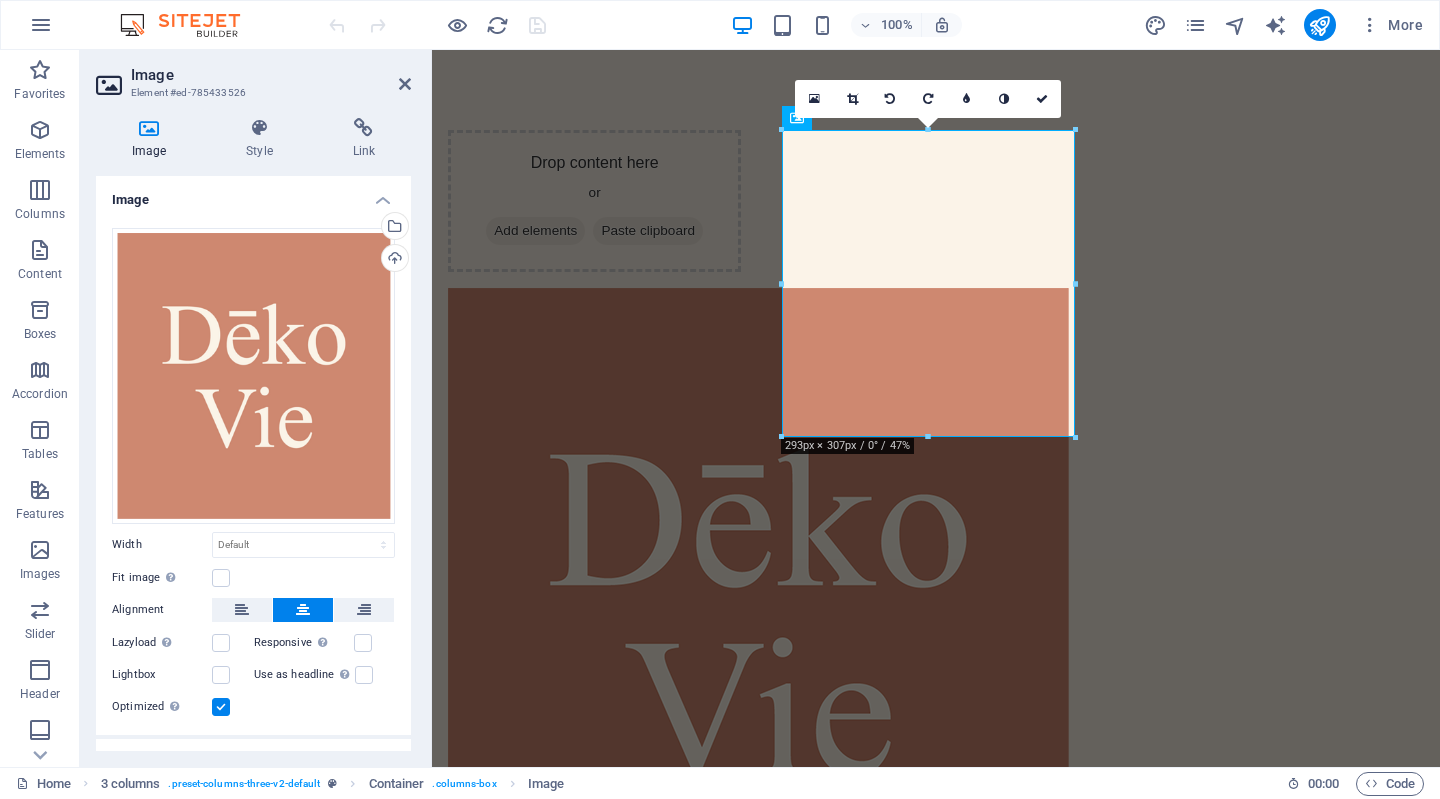 click on "Image Style Link Image Drag files here, click to choose files or select files from Files or our free stock photos & videos Select files from the file manager, stock photos, or upload file(s) Upload Width Default auto px rem % em vh vw Fit image Automatically fit image to a fixed width and height Height Default auto px Alignment Lazyload Loading images after the page loads improves page speed. Responsive Automatically load retina image and smartphone optimized sizes. Lightbox Use as headline The image will be wrapped in an H1 headline tag. Useful for giving alternative text the weight of an H1 headline, e.g. for the logo. Leave unchecked if uncertain. Optimized Images are compressed to improve page speed. Position Direction Custom X offset 50 px rem % vh vw Y offset 50 px rem % vh vw Text Float No float Image left Image right Determine how text should behave around the image. Text Alternative text Image caption Paragraph Format Normal Heading 1 Heading 2 Heading 3 Heading 4 Heading 5 Heading 6 Code Font Family" at bounding box center [253, 434] 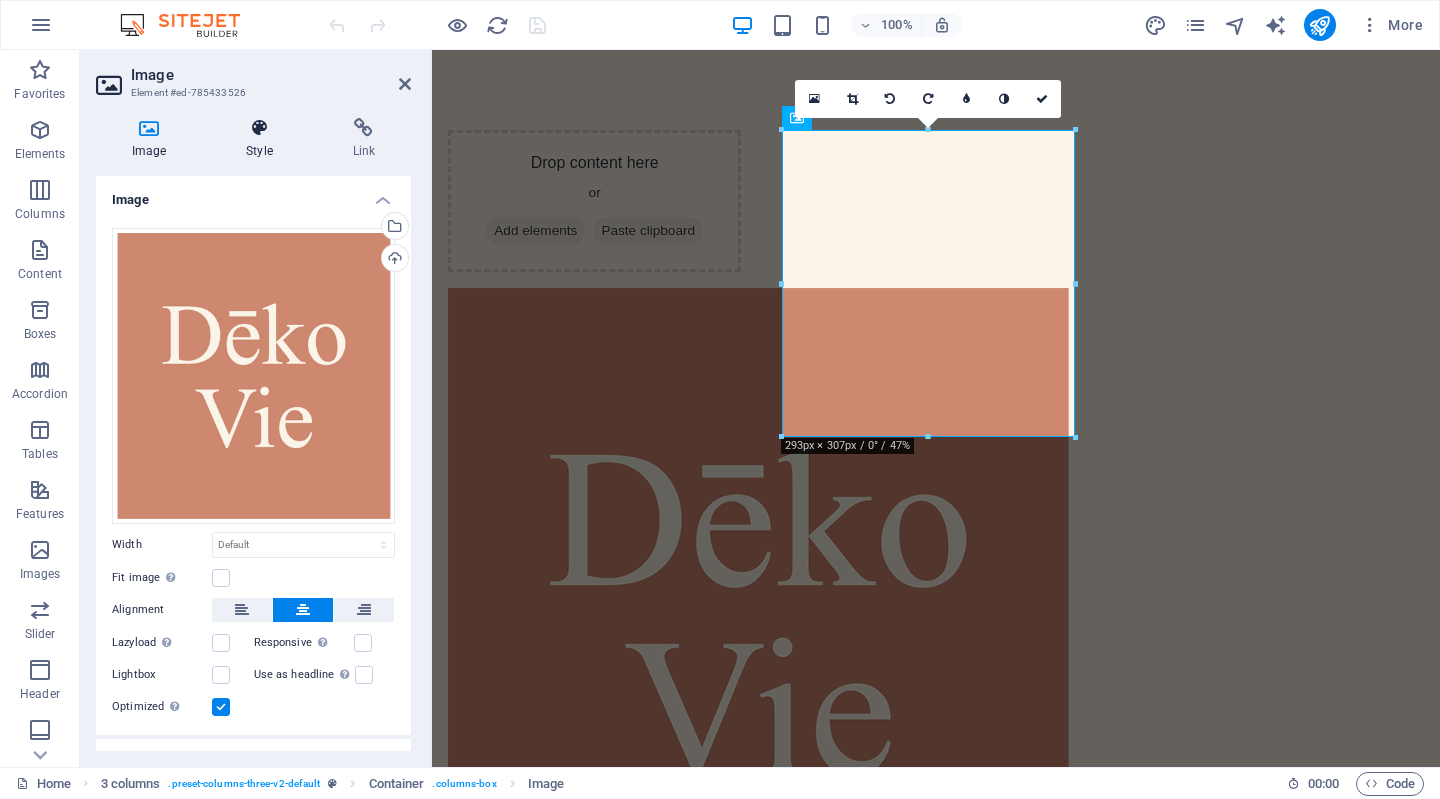 click on "Style" at bounding box center [263, 139] 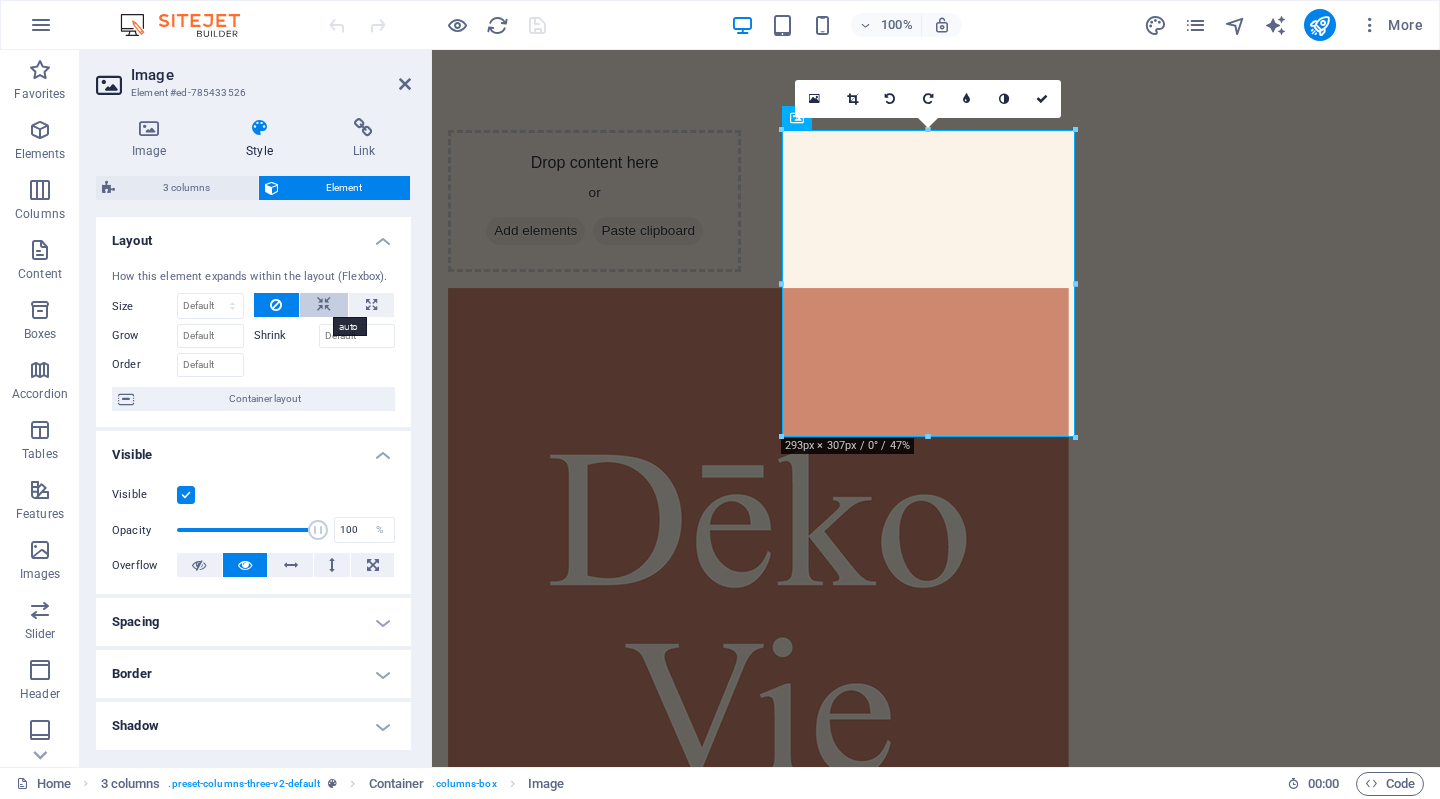 click at bounding box center [324, 305] 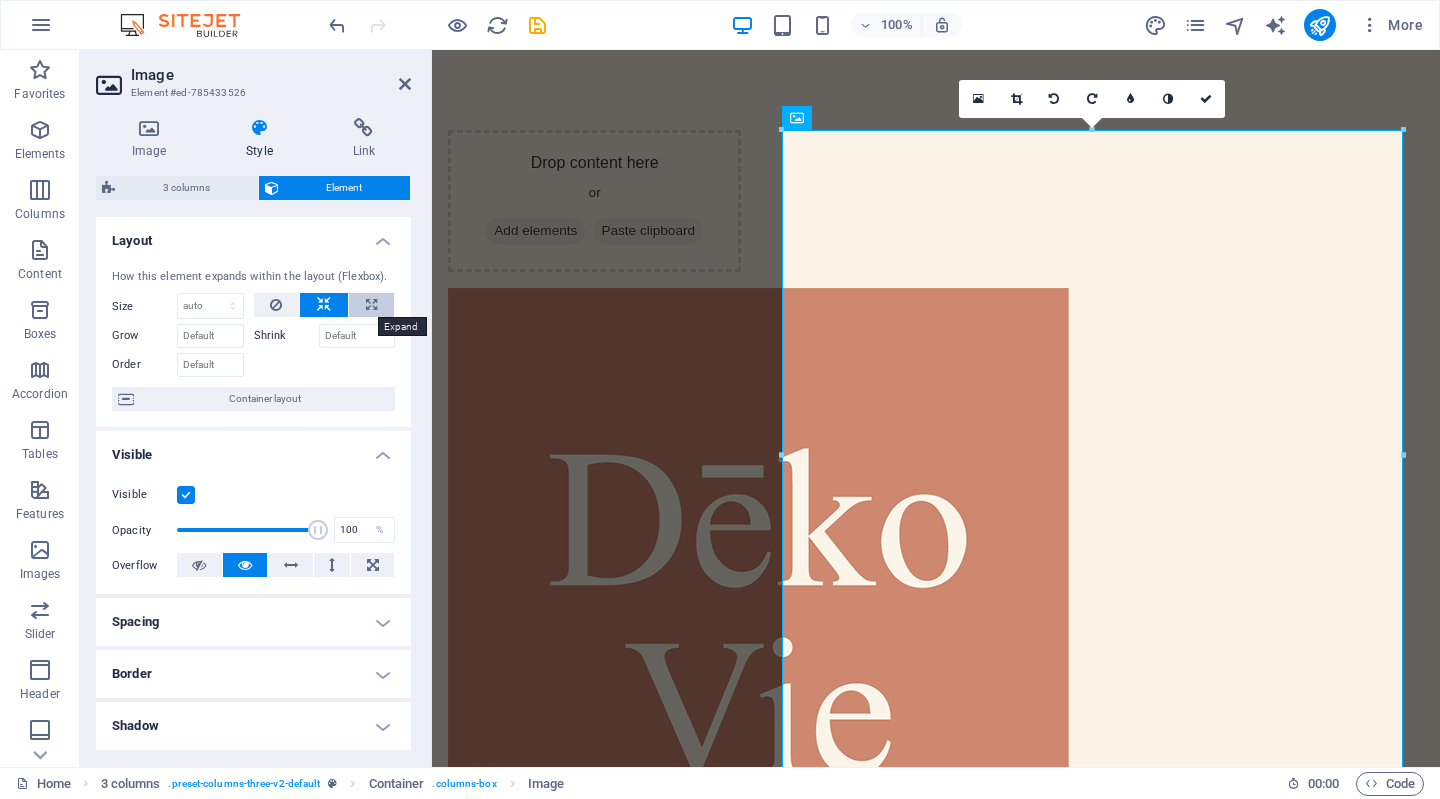 click at bounding box center [371, 305] 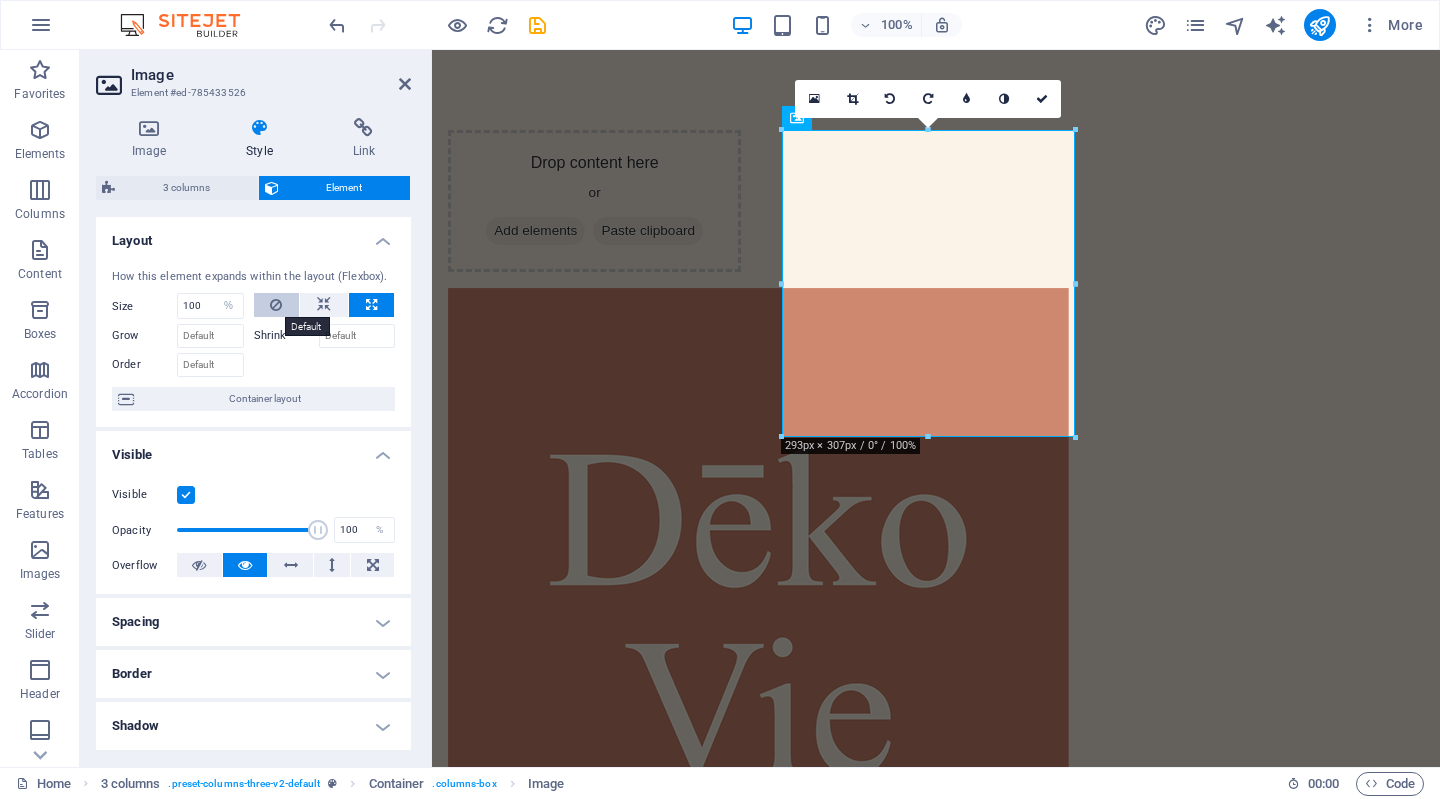 click at bounding box center (277, 305) 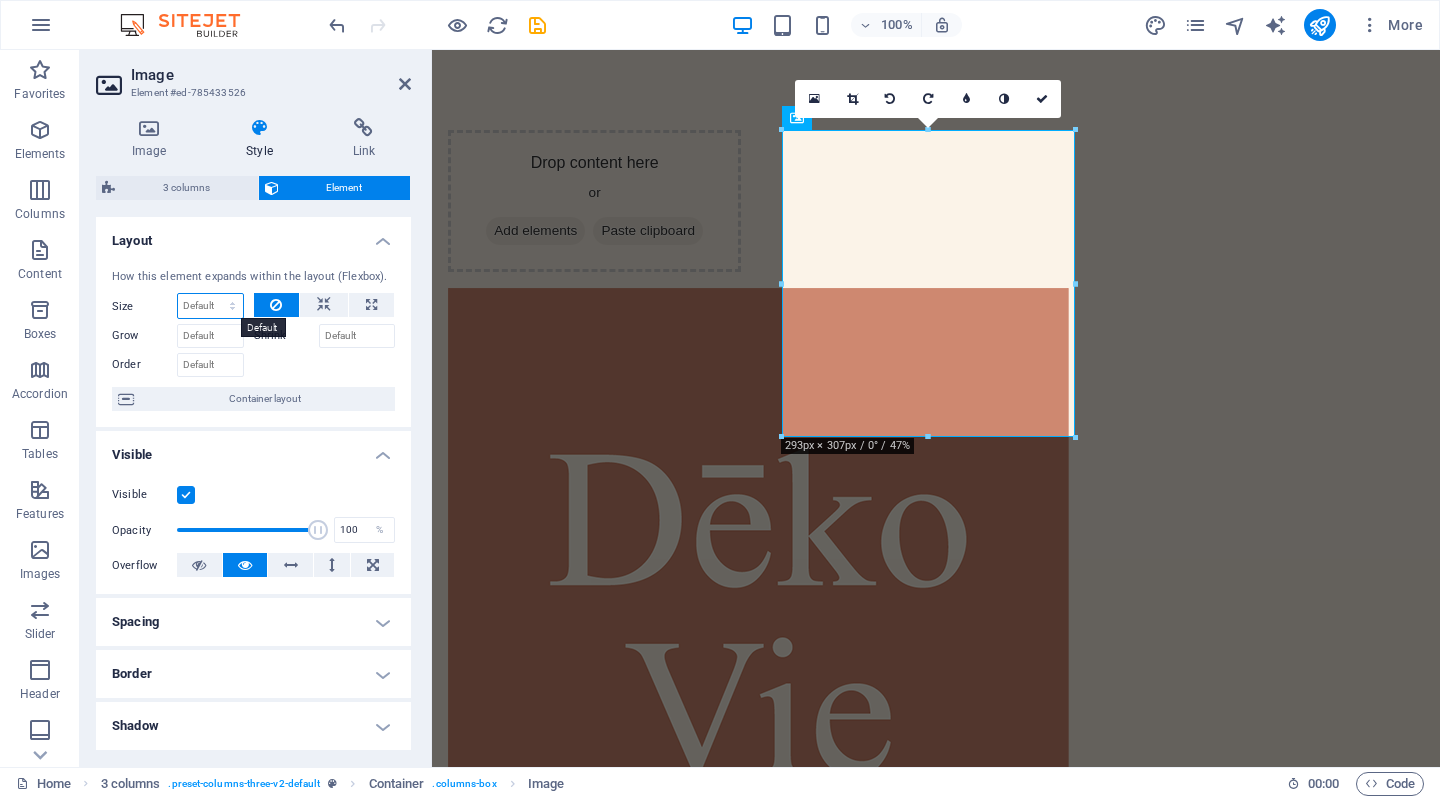 click on "Default auto px % 1/1 1/2 1/3 1/4 1/5 1/6 1/7 1/8 1/9 1/10" at bounding box center [210, 306] 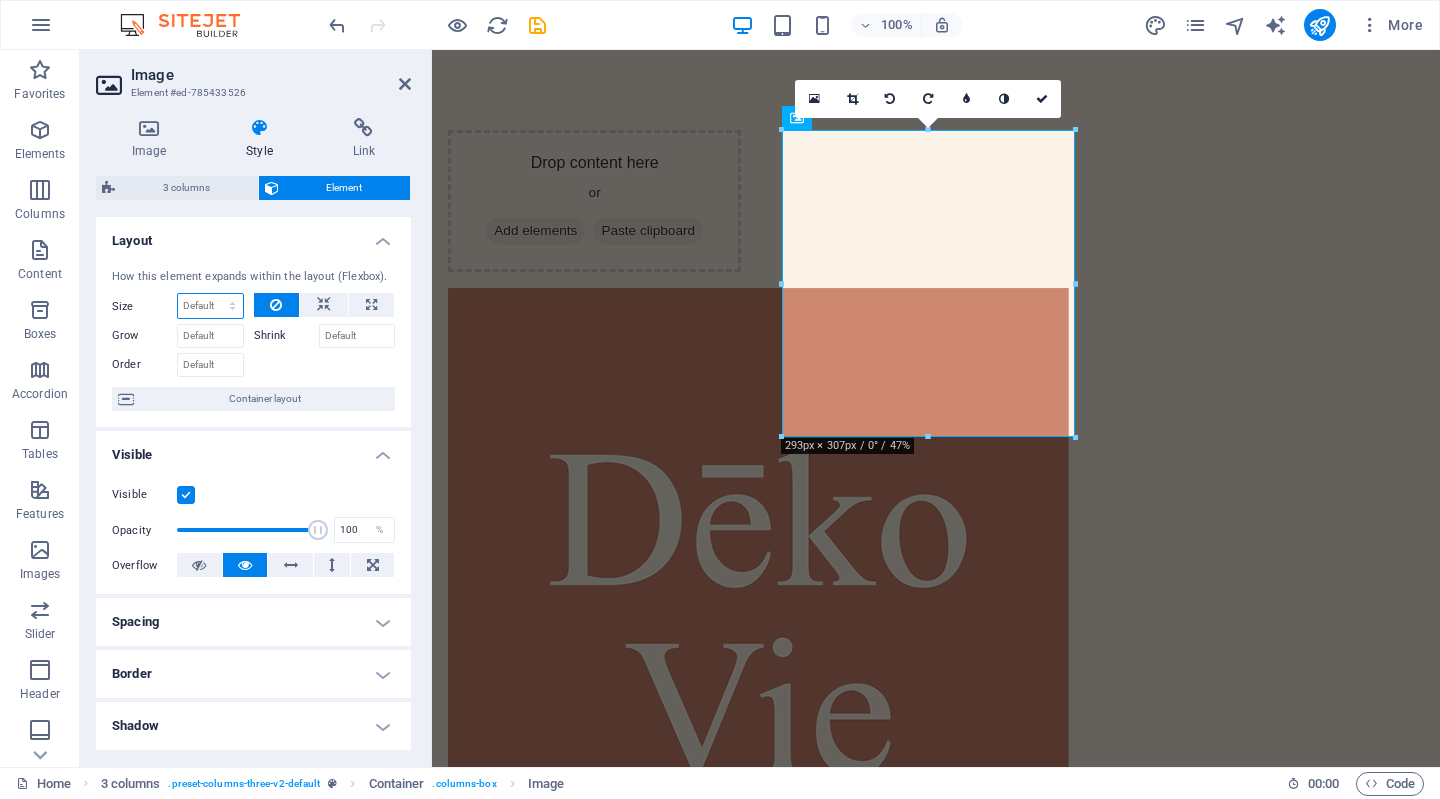select on "1/2" 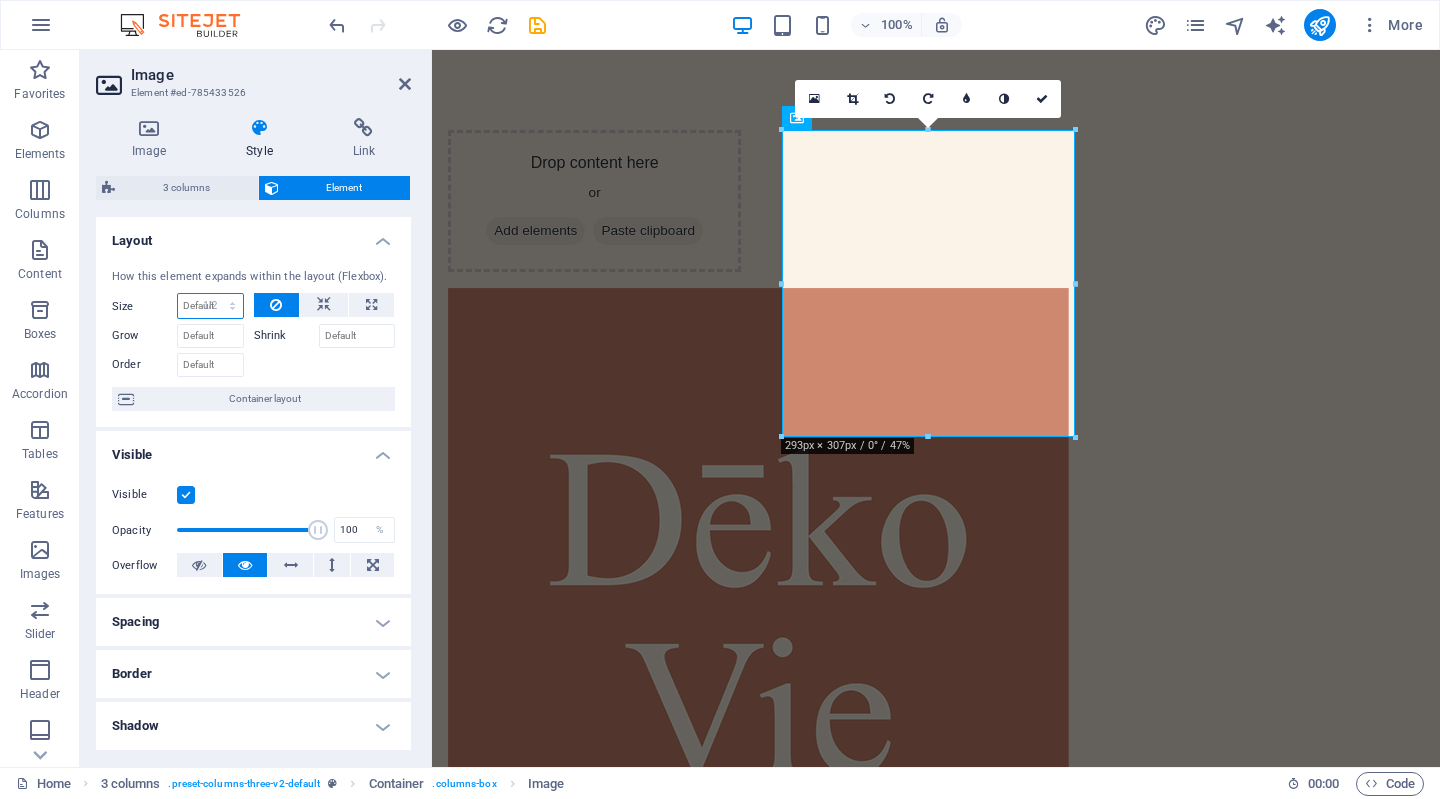 click on "Default auto px % 1/1 1/2 1/3 1/4 1/5 1/6 1/7 1/8 1/9 1/10" at bounding box center (210, 306) 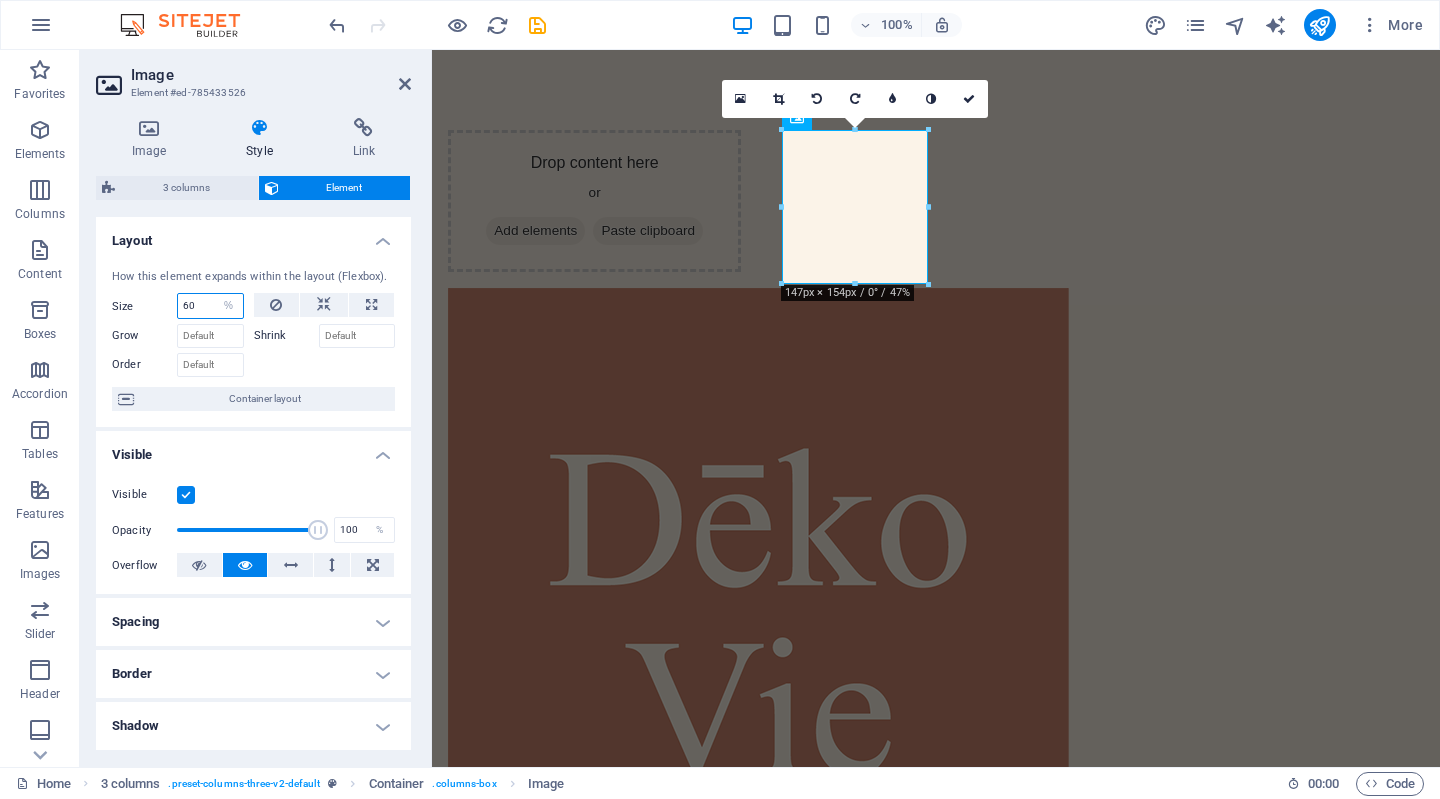 type on "60" 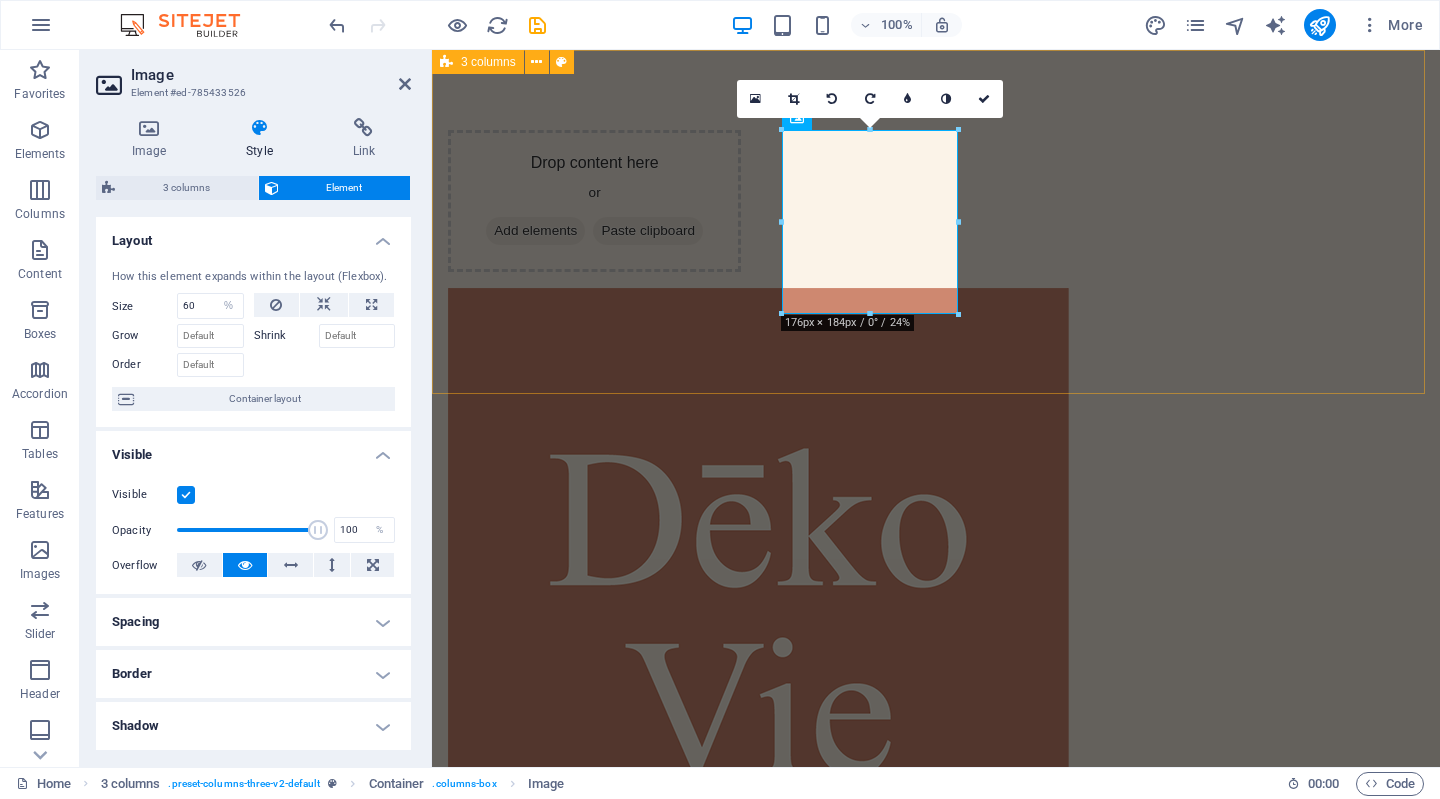 click on "Drop content here or  Add elements  Paste clipboard Drop content here or  Add elements  Paste clipboard" at bounding box center (936, 613) 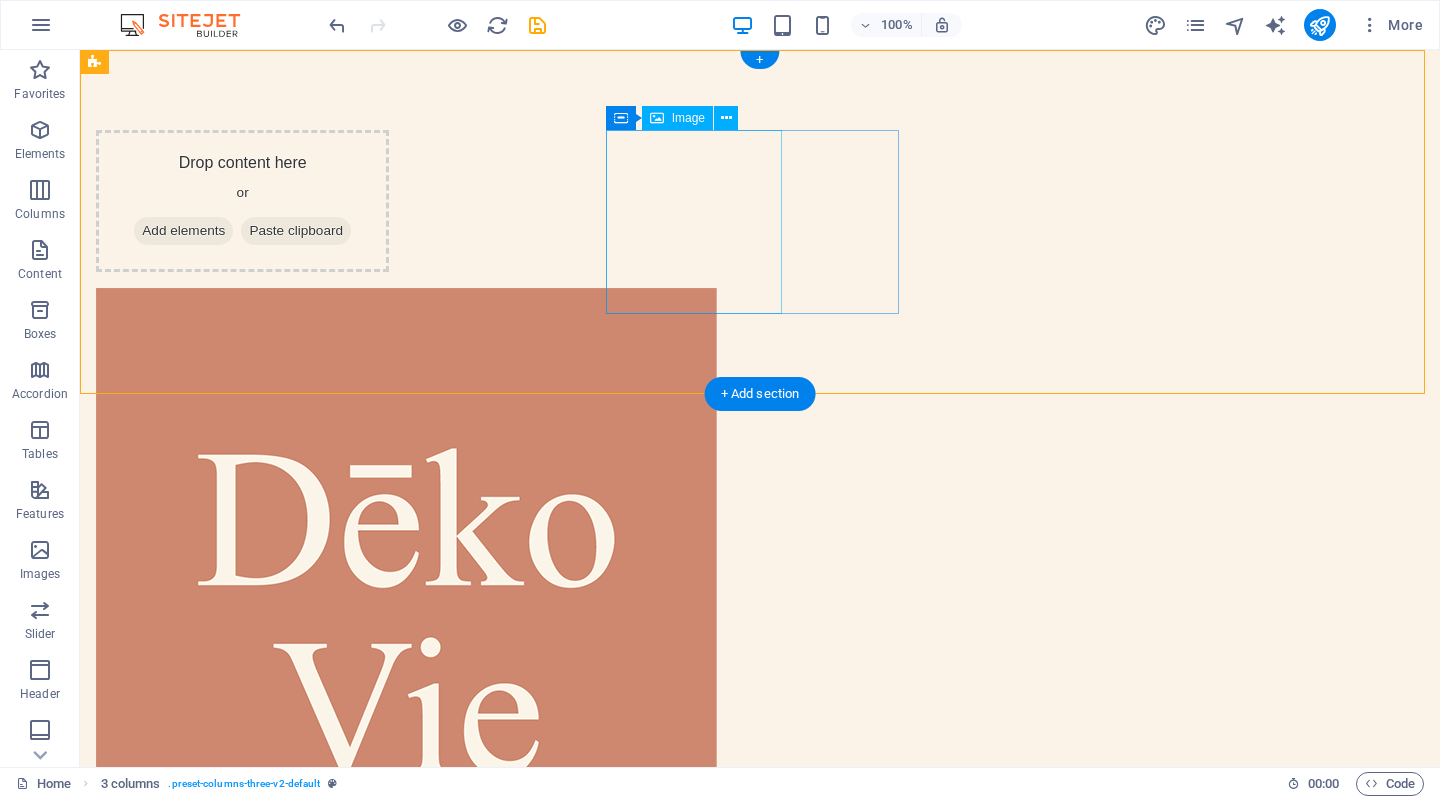 click at bounding box center [242, 613] 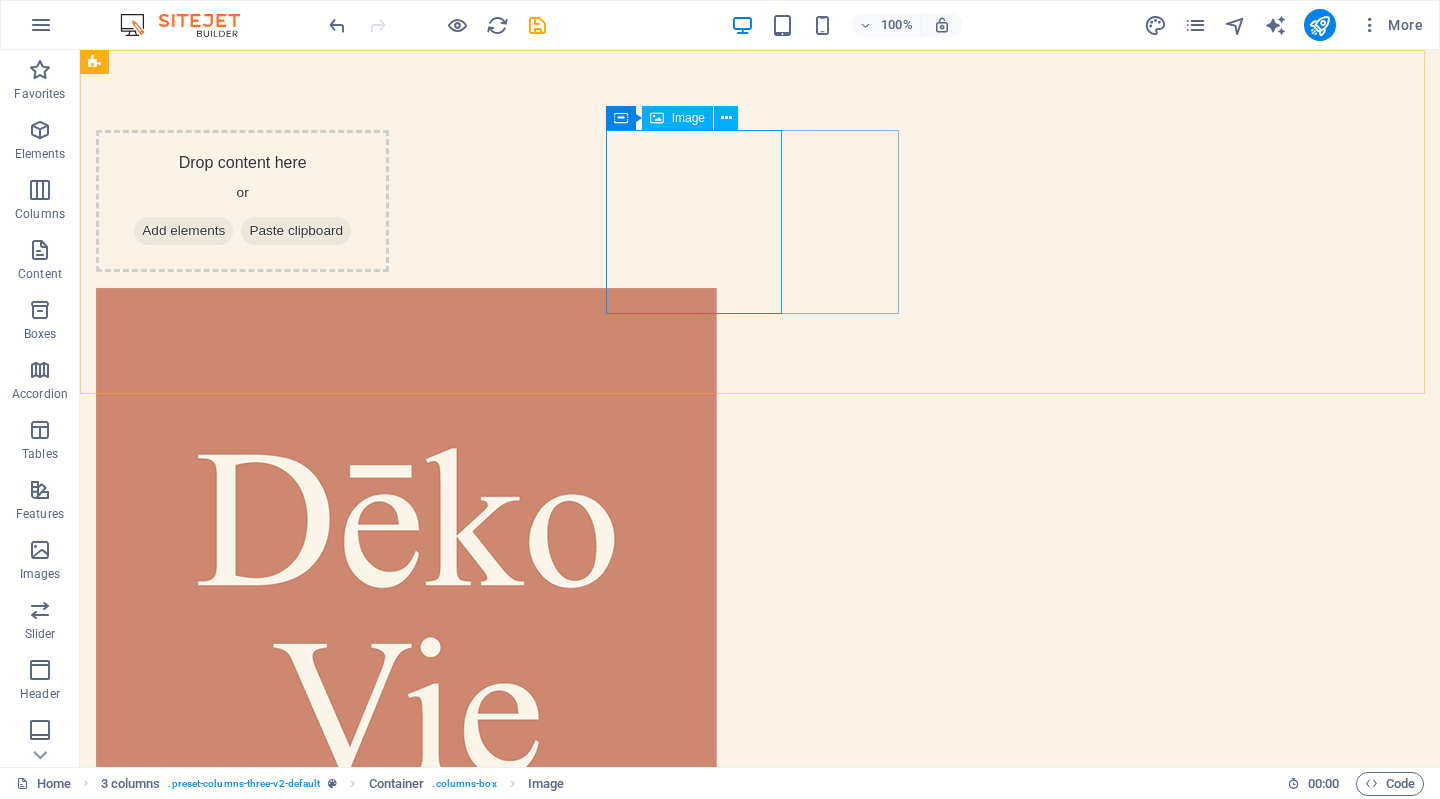 click on "Image" at bounding box center [688, 118] 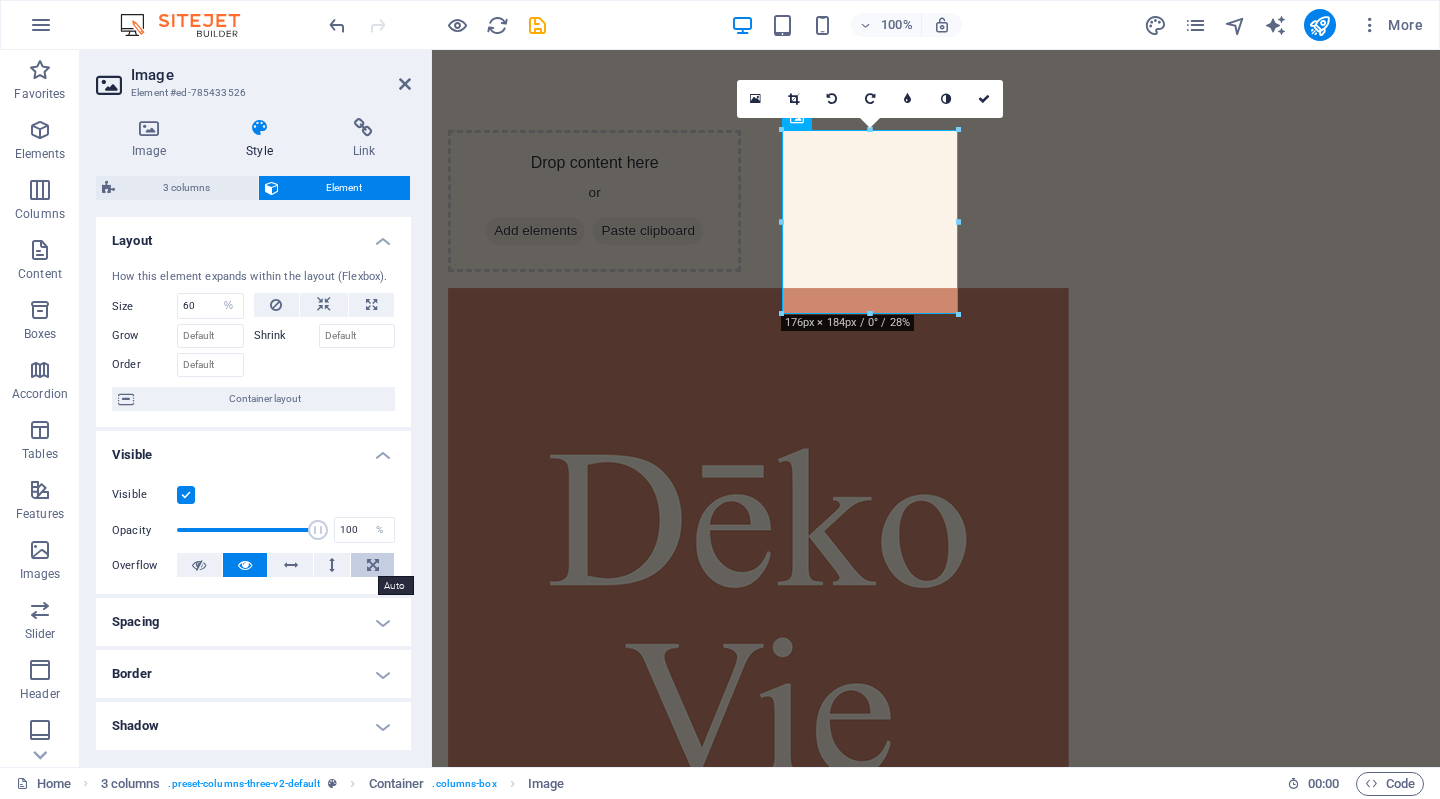 click at bounding box center (372, 565) 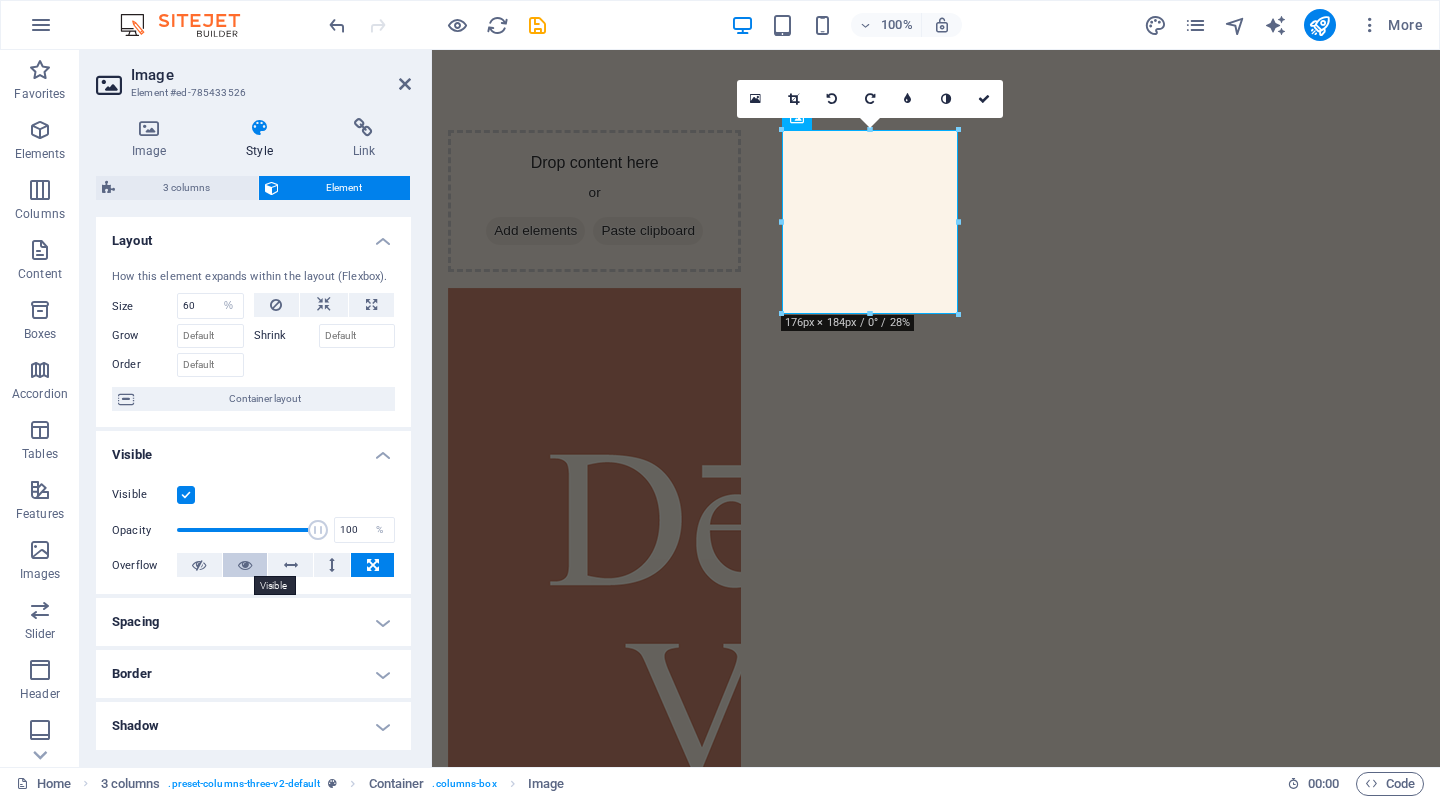 click at bounding box center (245, 565) 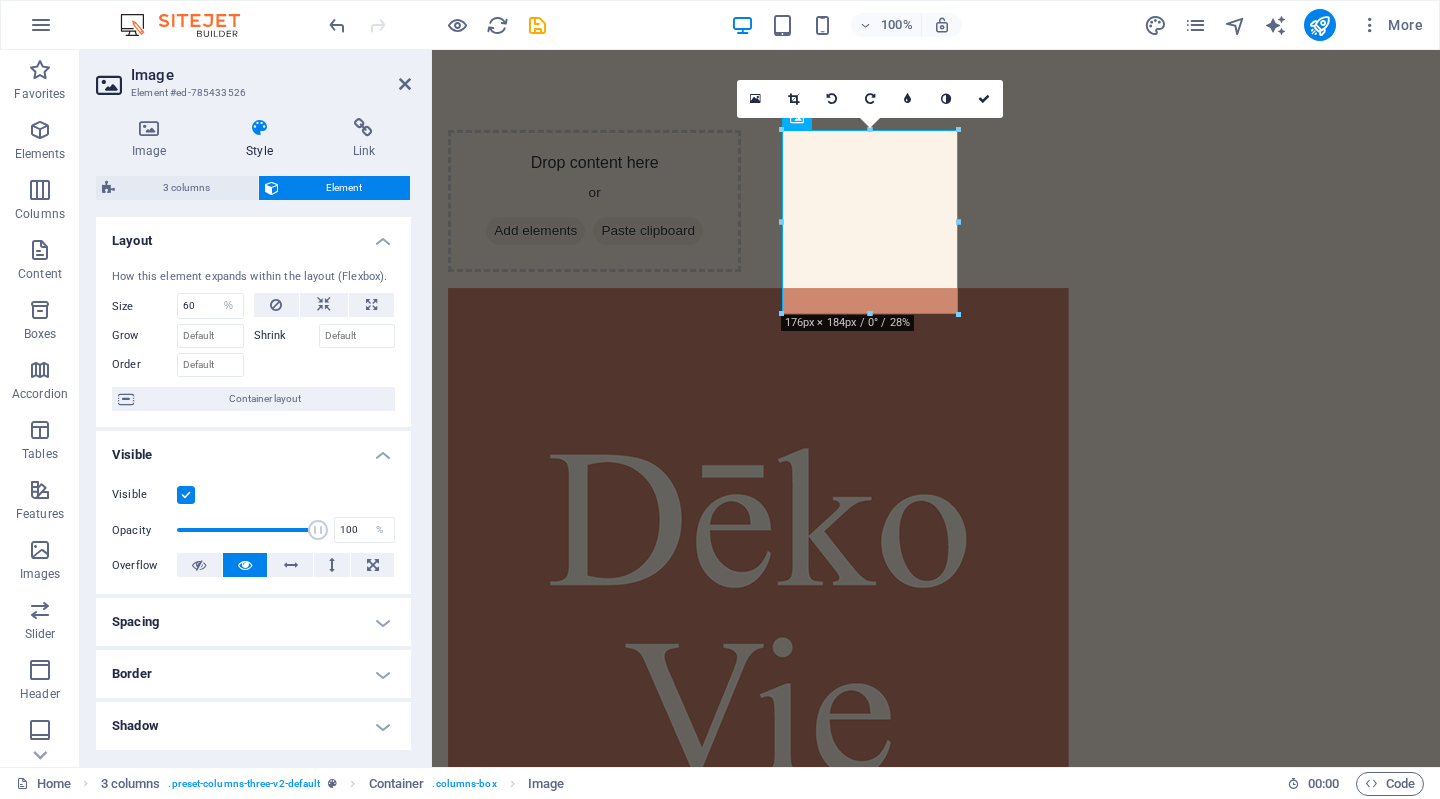 click on "Spacing" at bounding box center [253, 622] 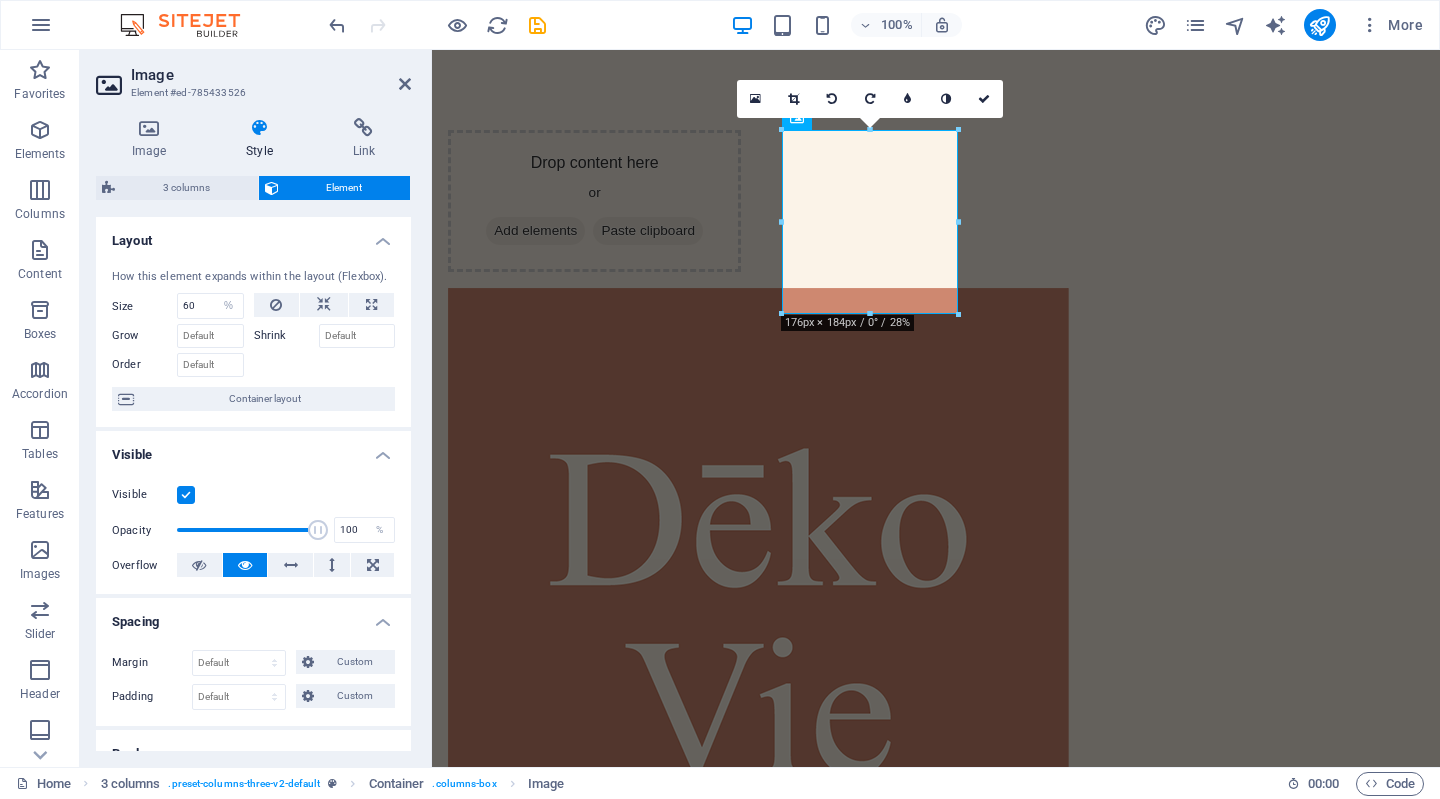 click on "Spacing" at bounding box center (253, 616) 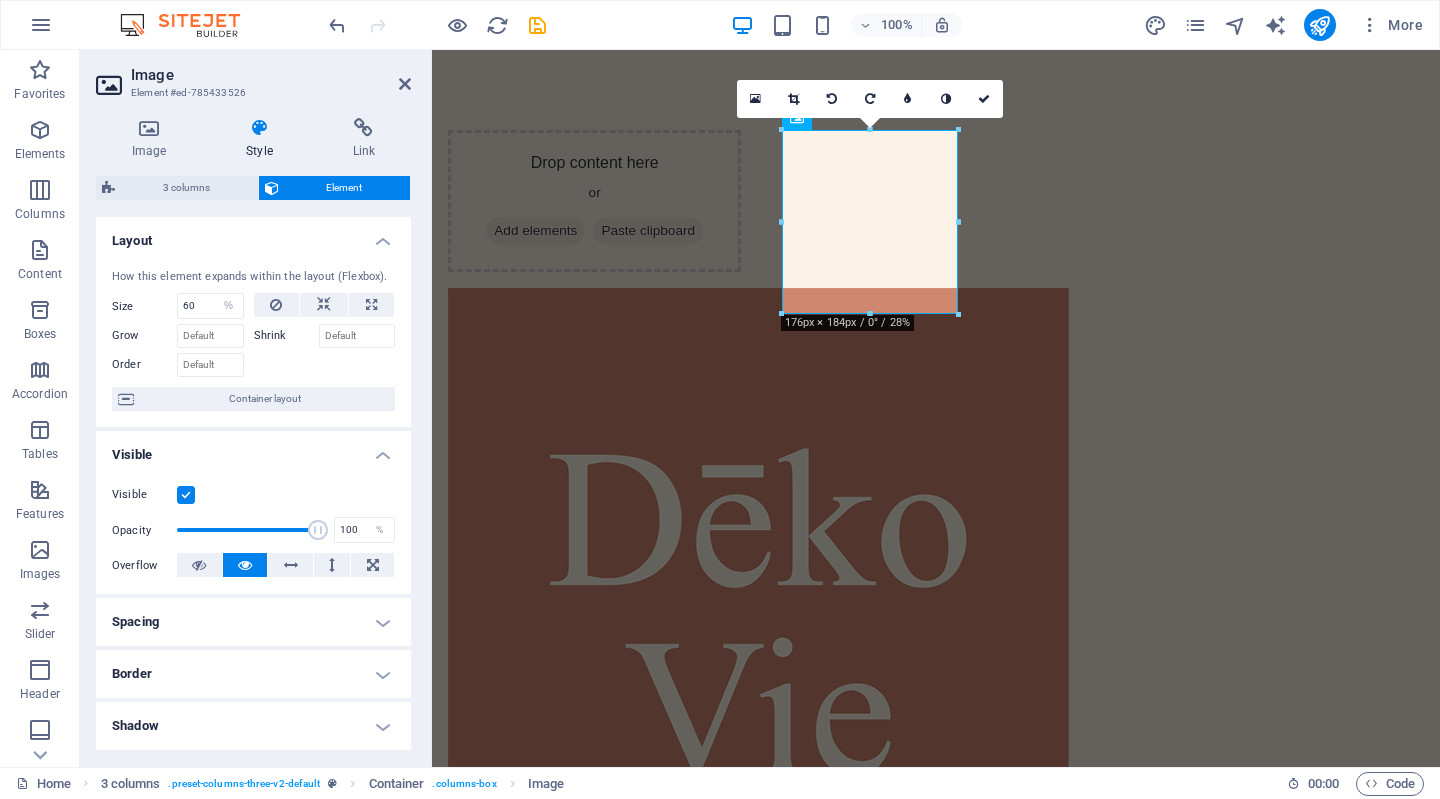 click on "Element" at bounding box center (345, 188) 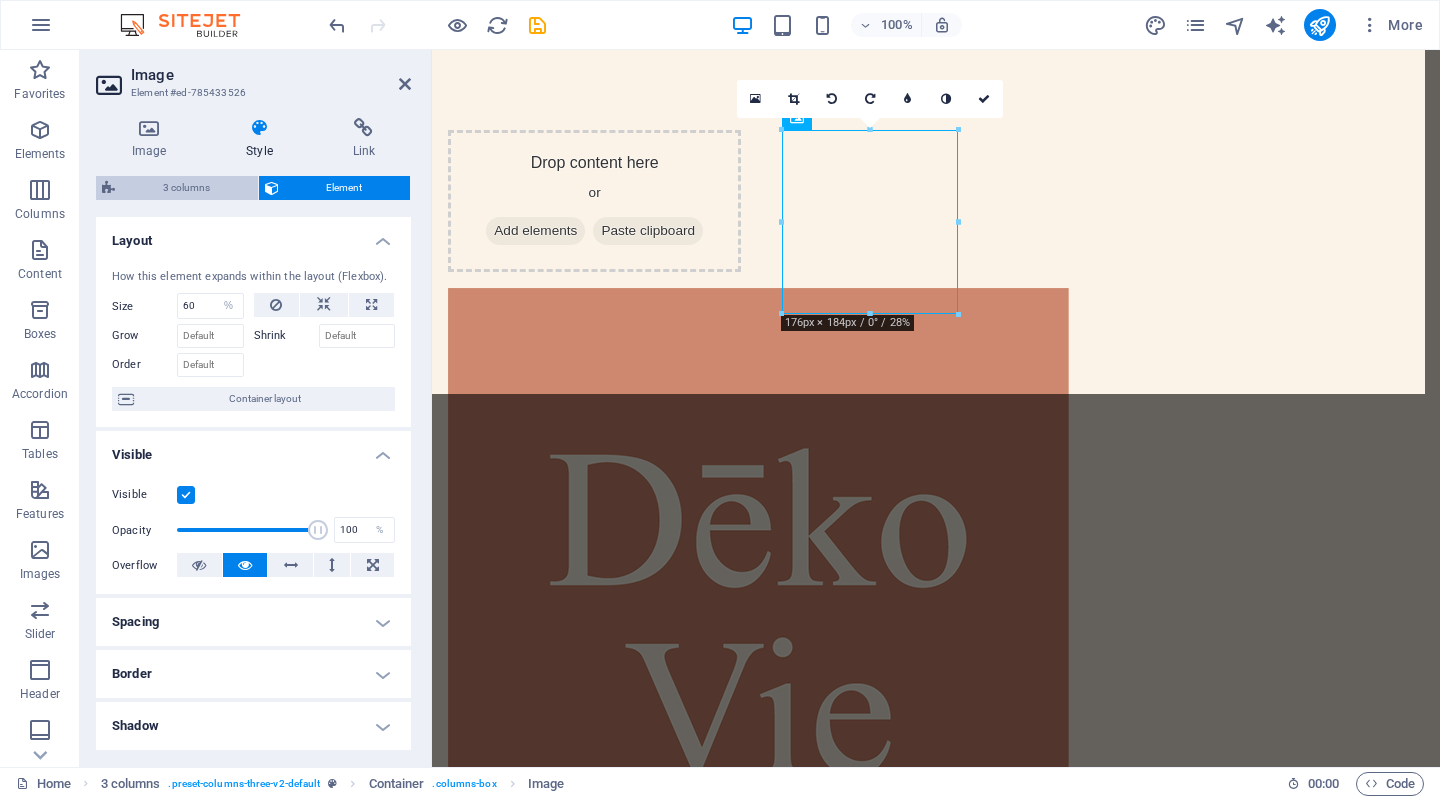 click on "3 columns" at bounding box center (186, 188) 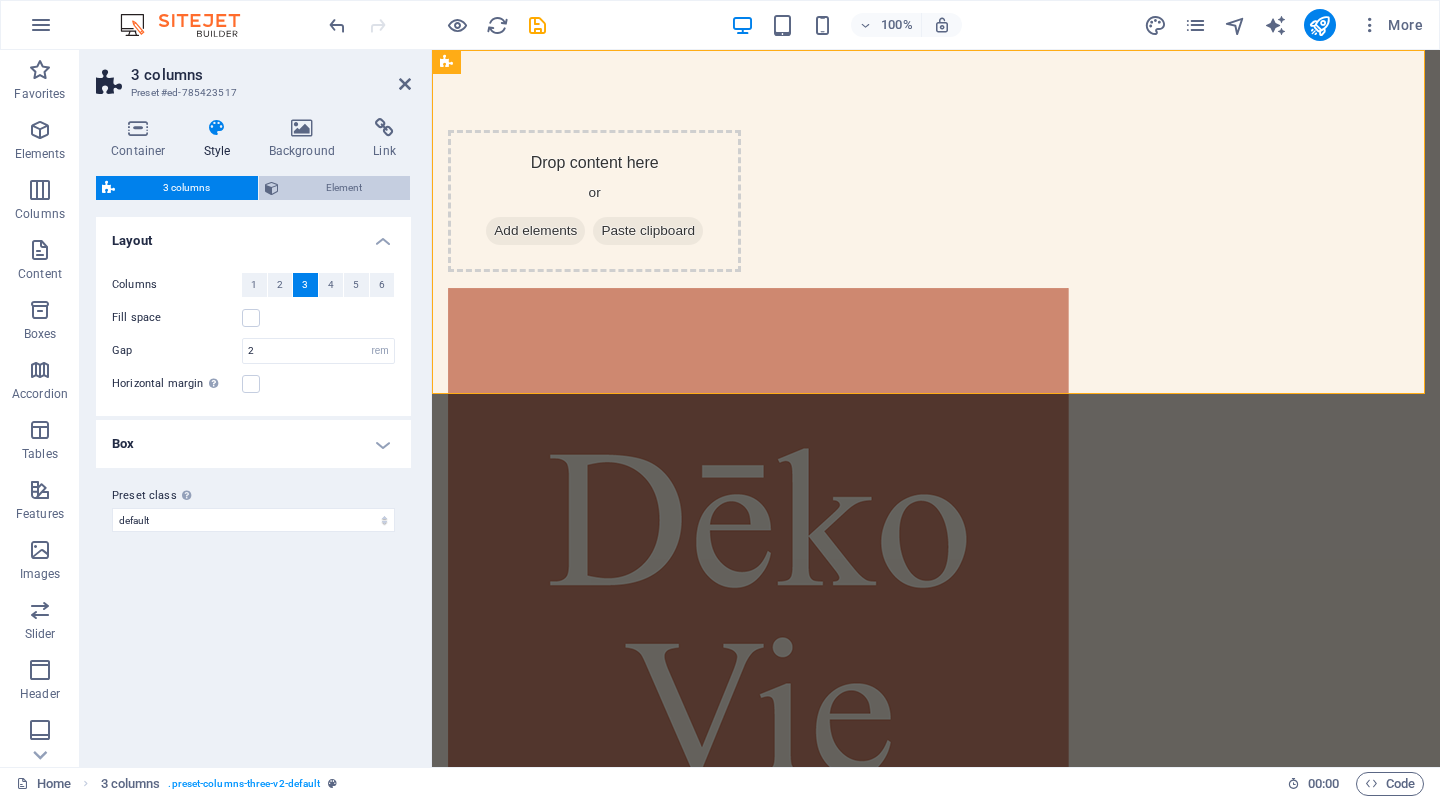 click on "Element" at bounding box center [345, 188] 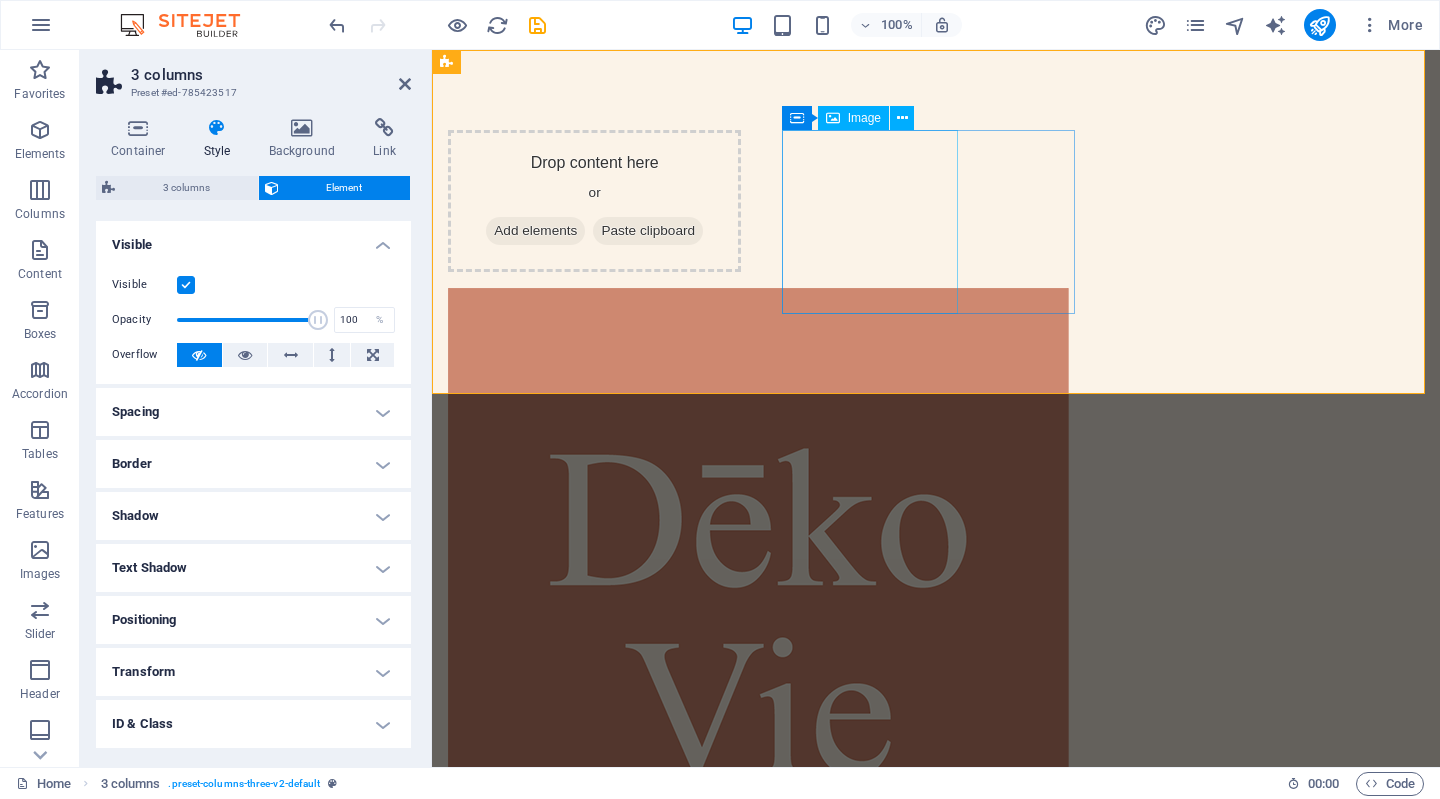 click at bounding box center (594, 613) 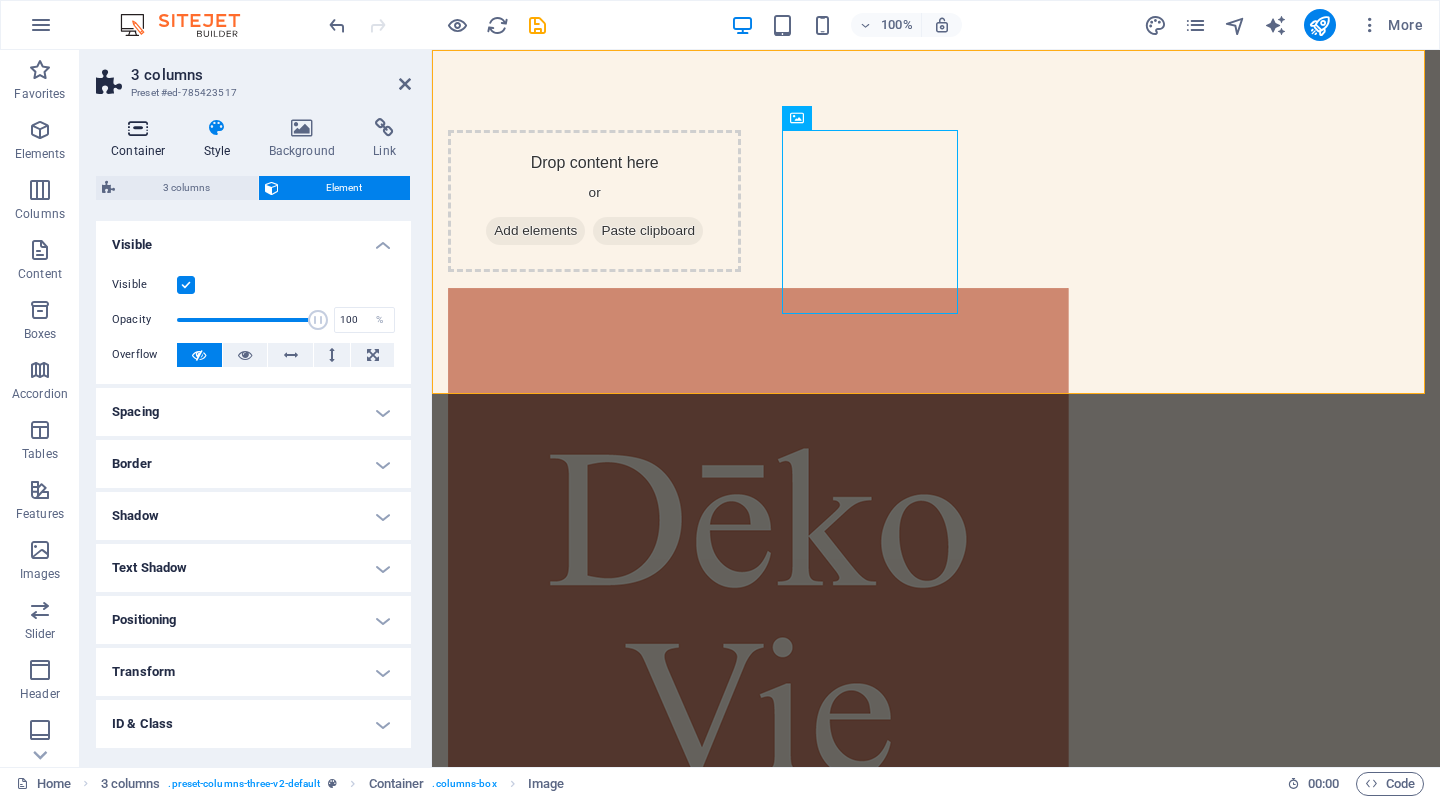 click at bounding box center (138, 128) 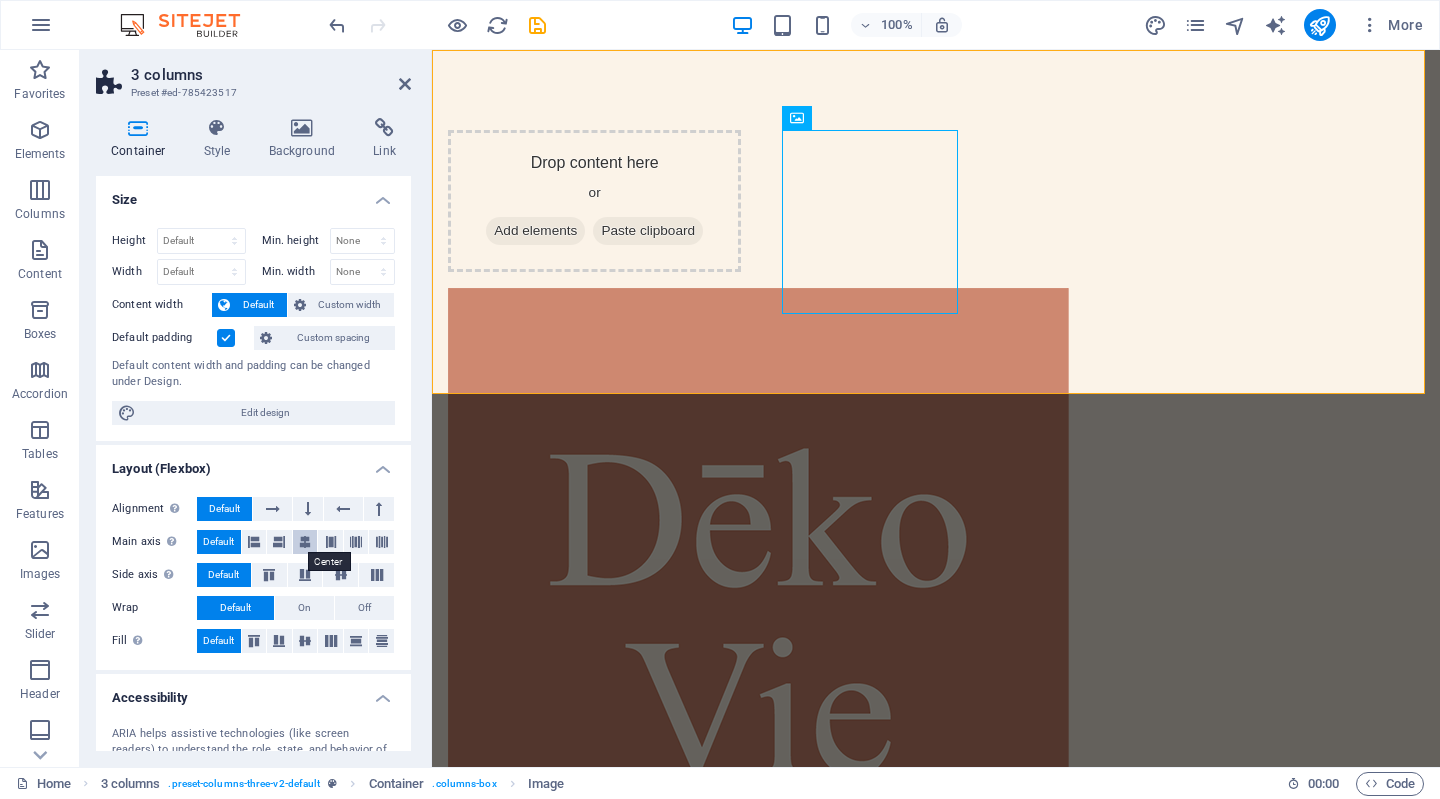 click at bounding box center (305, 542) 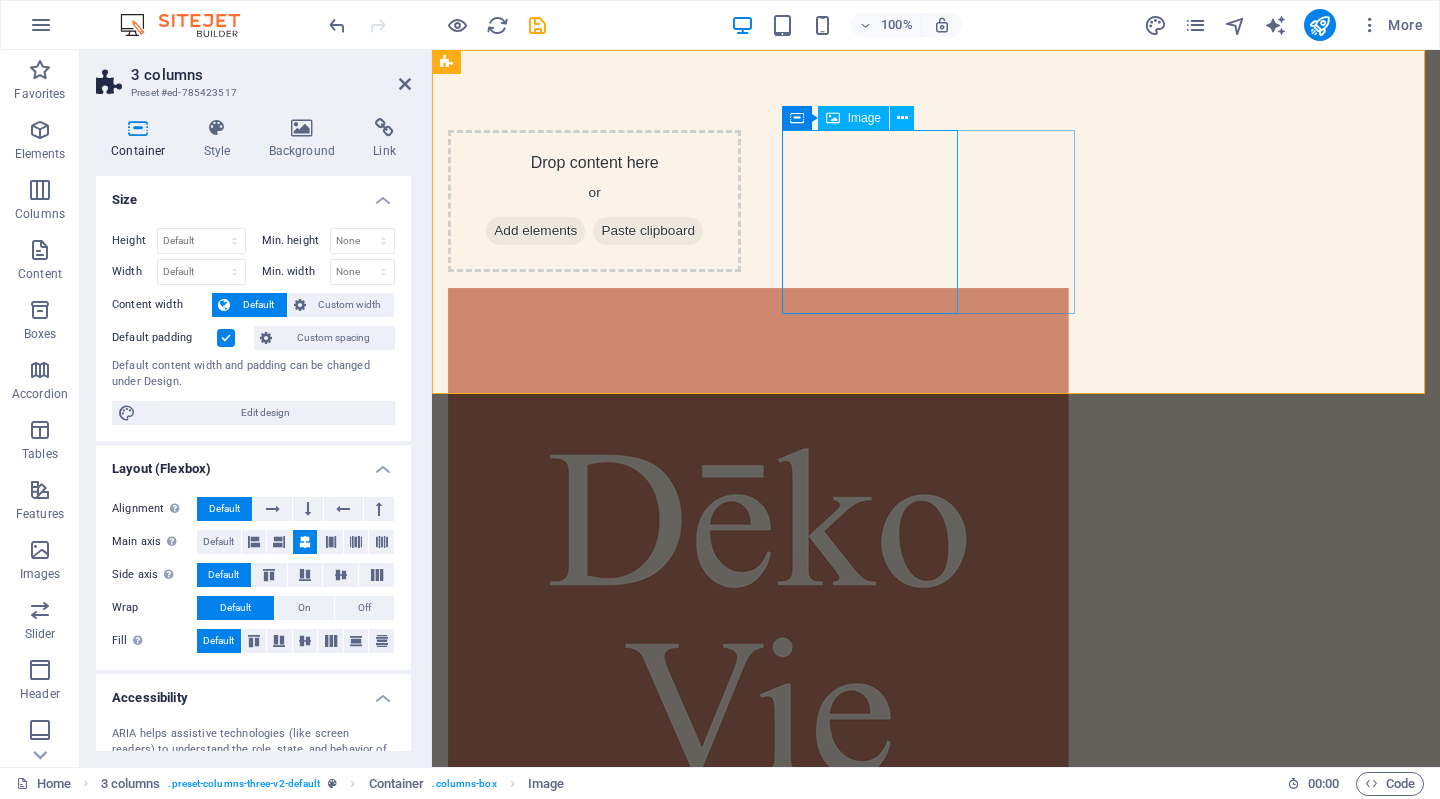 click at bounding box center [594, 613] 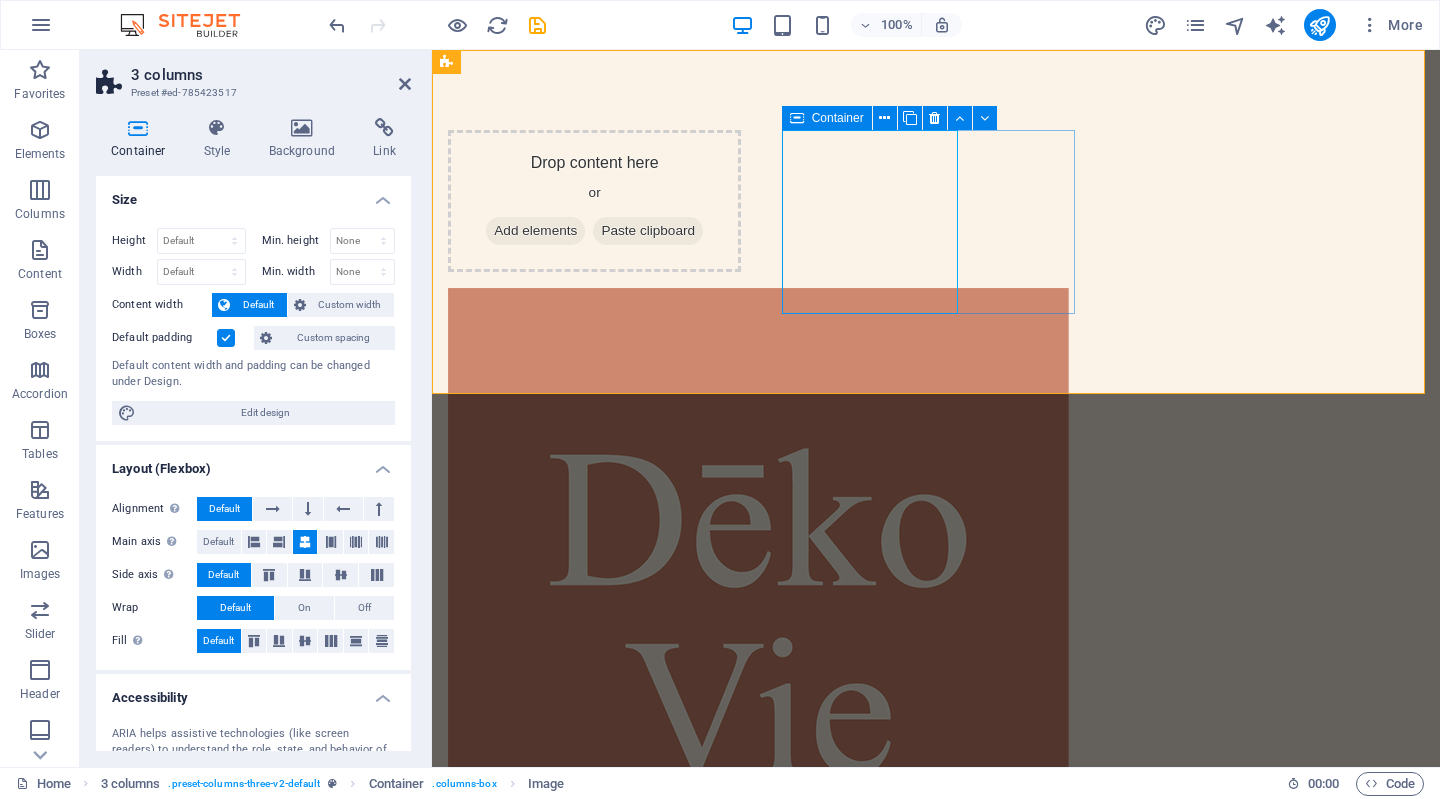 click at bounding box center (797, 118) 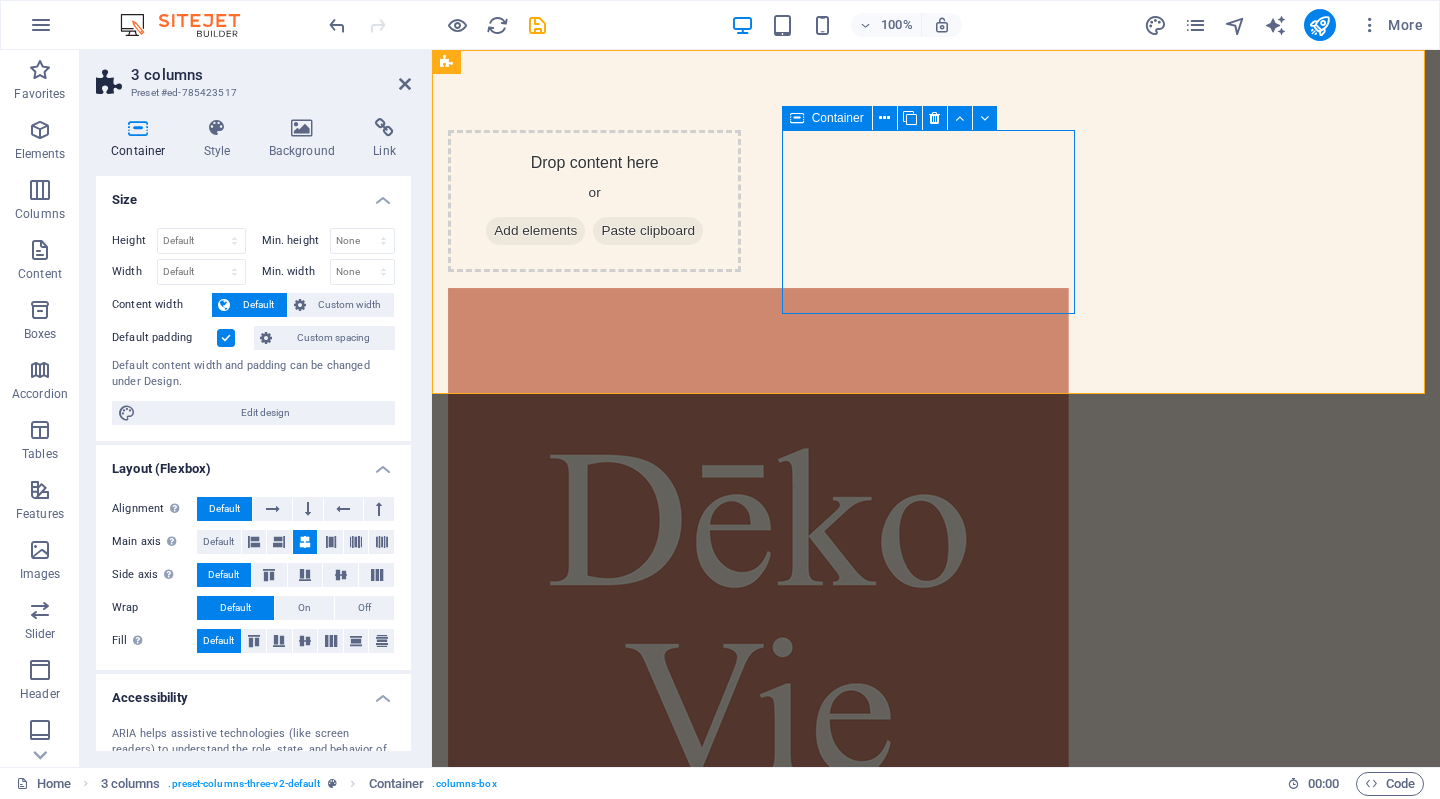 click at bounding box center [797, 118] 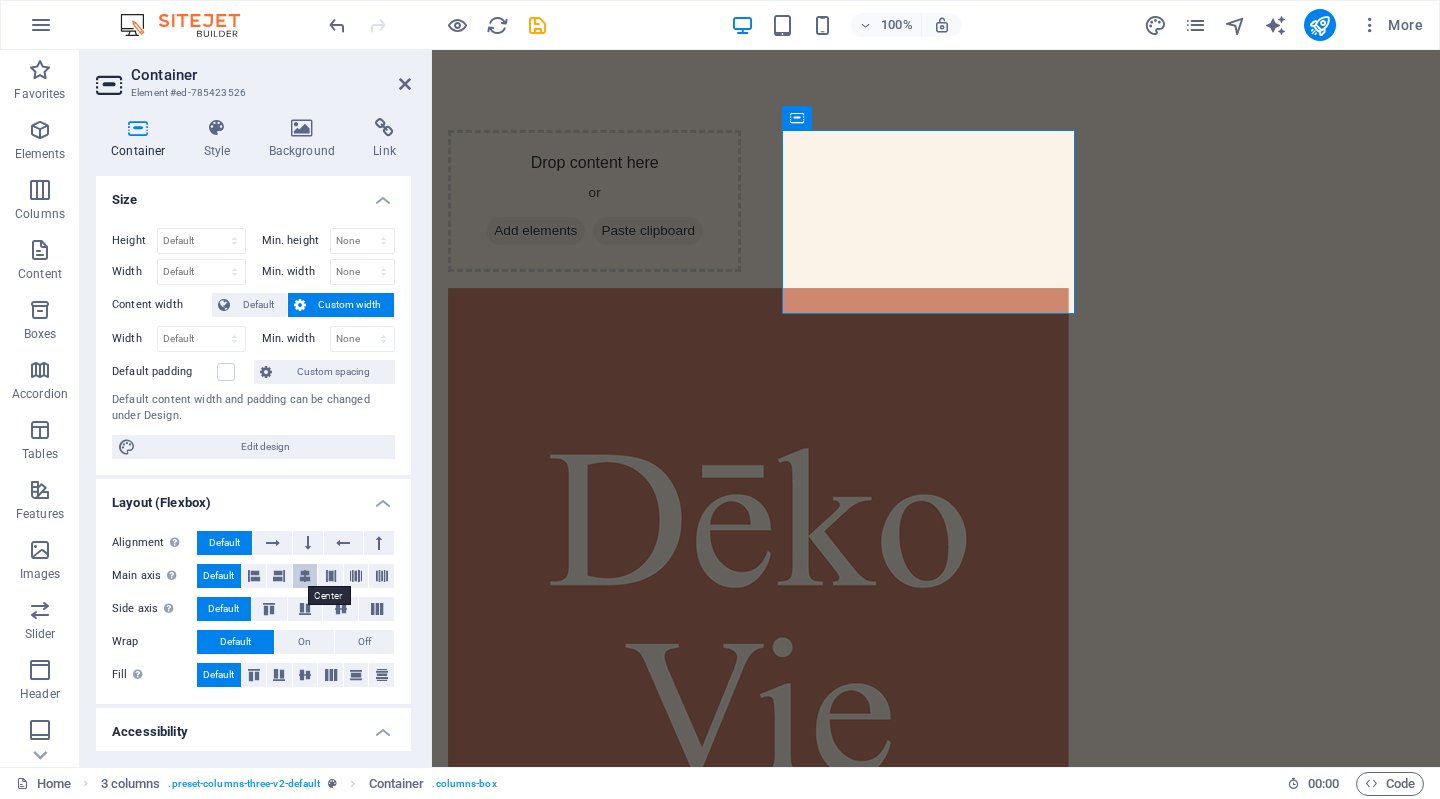 click at bounding box center [305, 576] 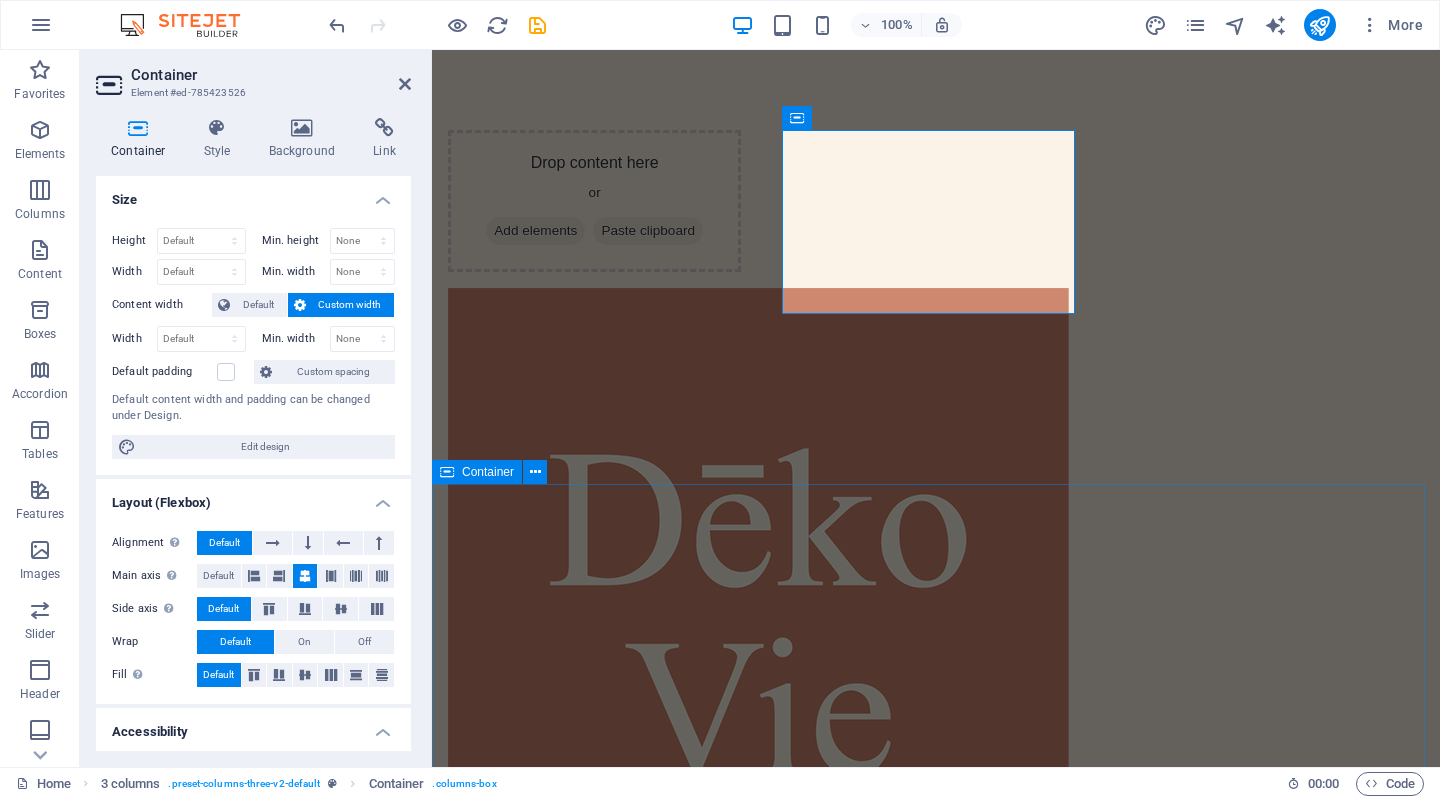 click on "Container" at bounding box center [477, 472] 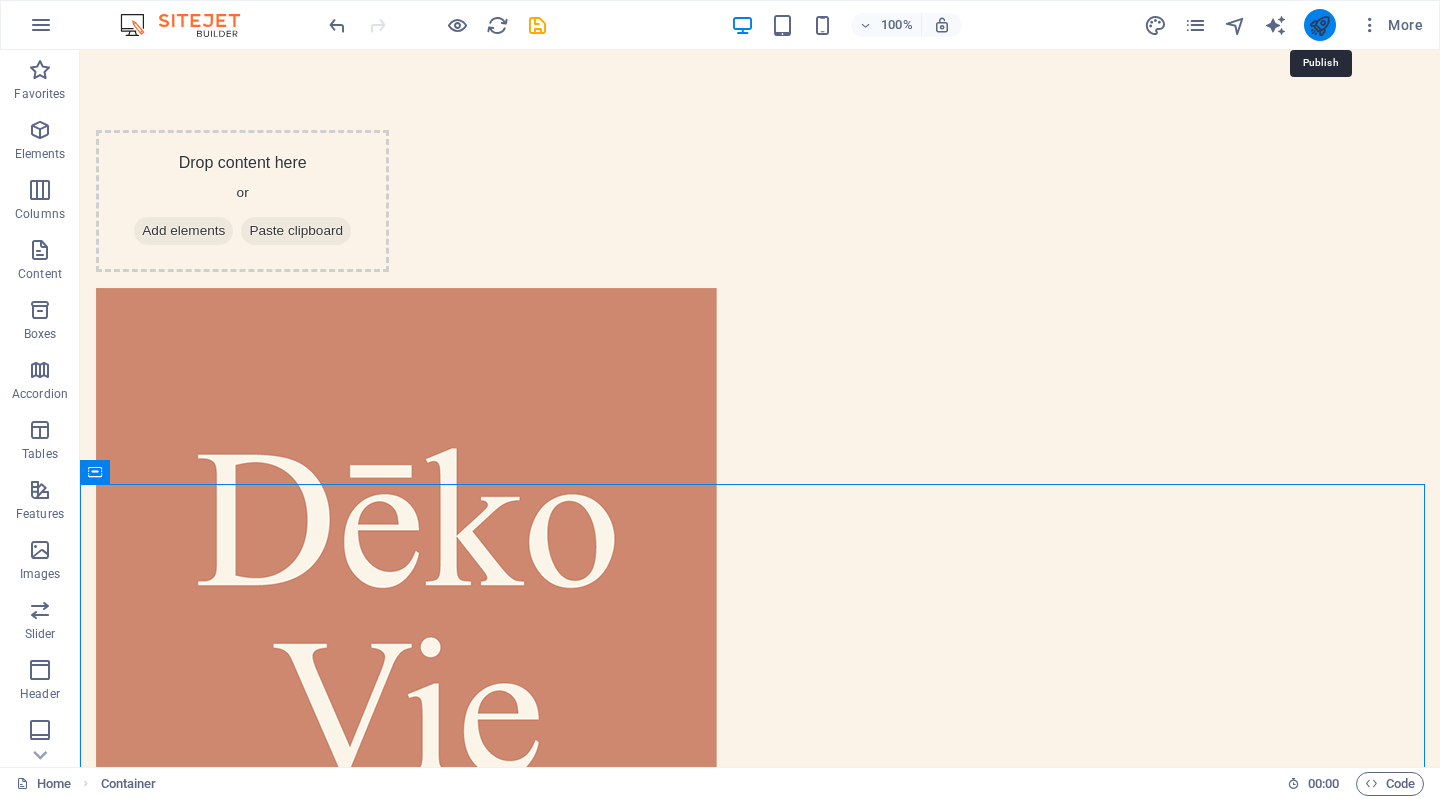 click at bounding box center [1319, 25] 